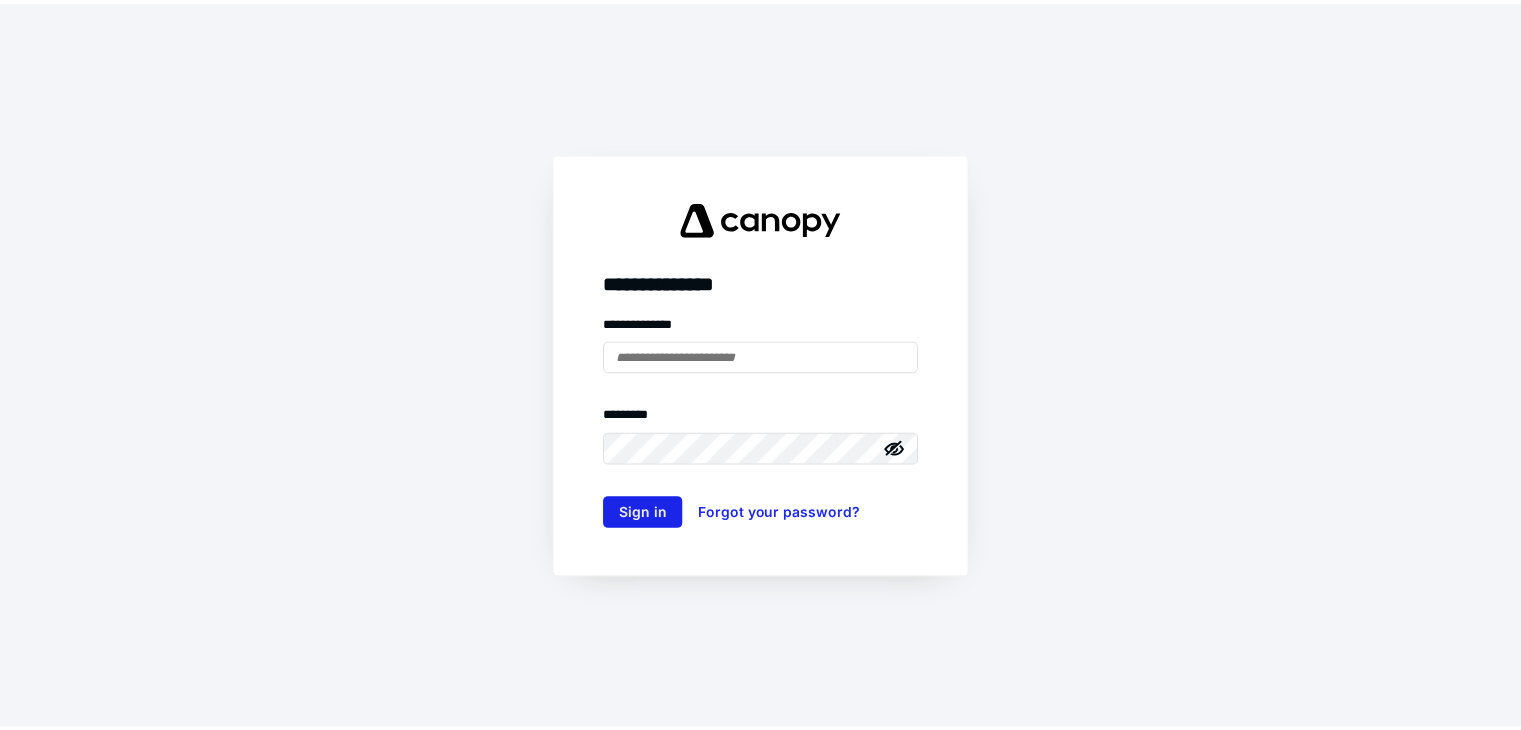 scroll, scrollTop: 0, scrollLeft: 0, axis: both 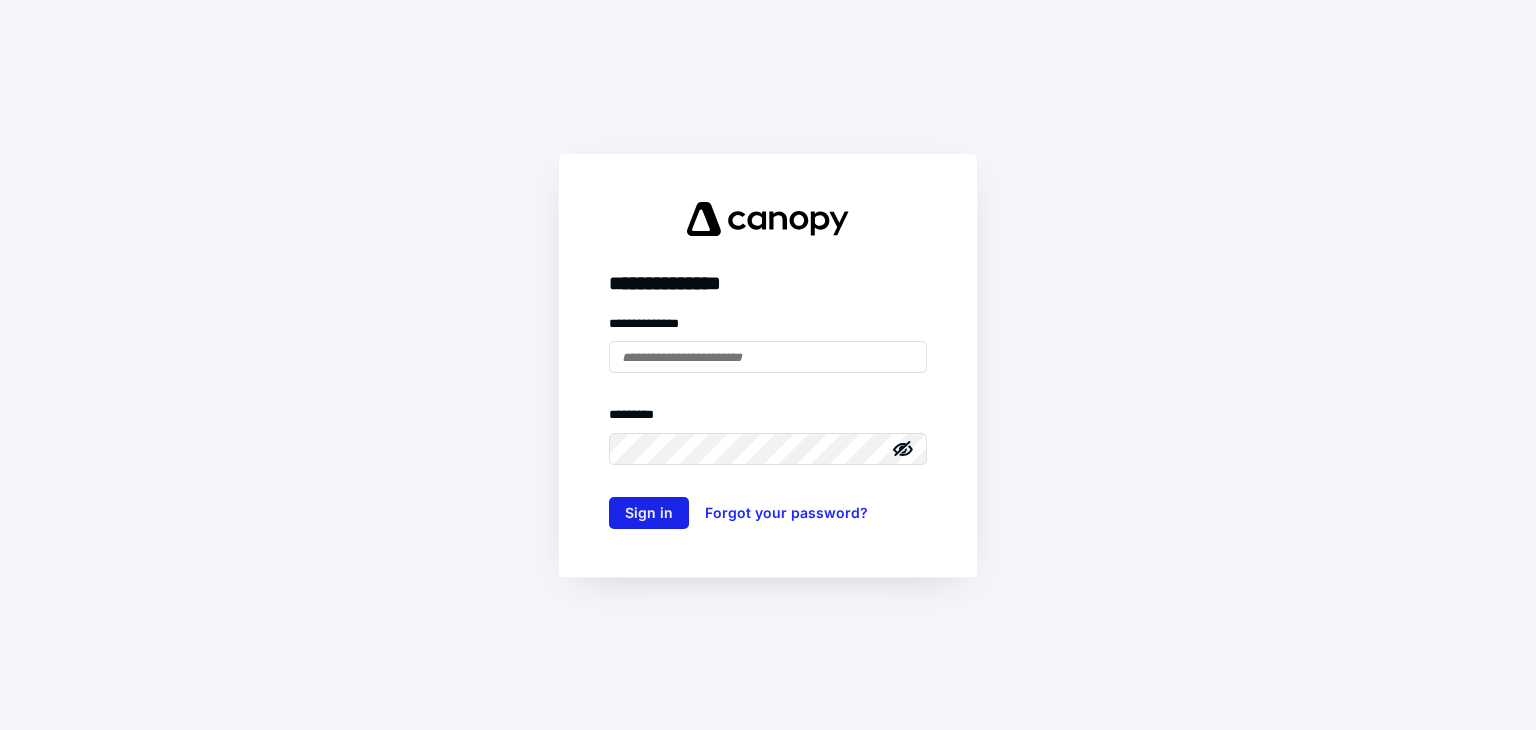 type on "**********" 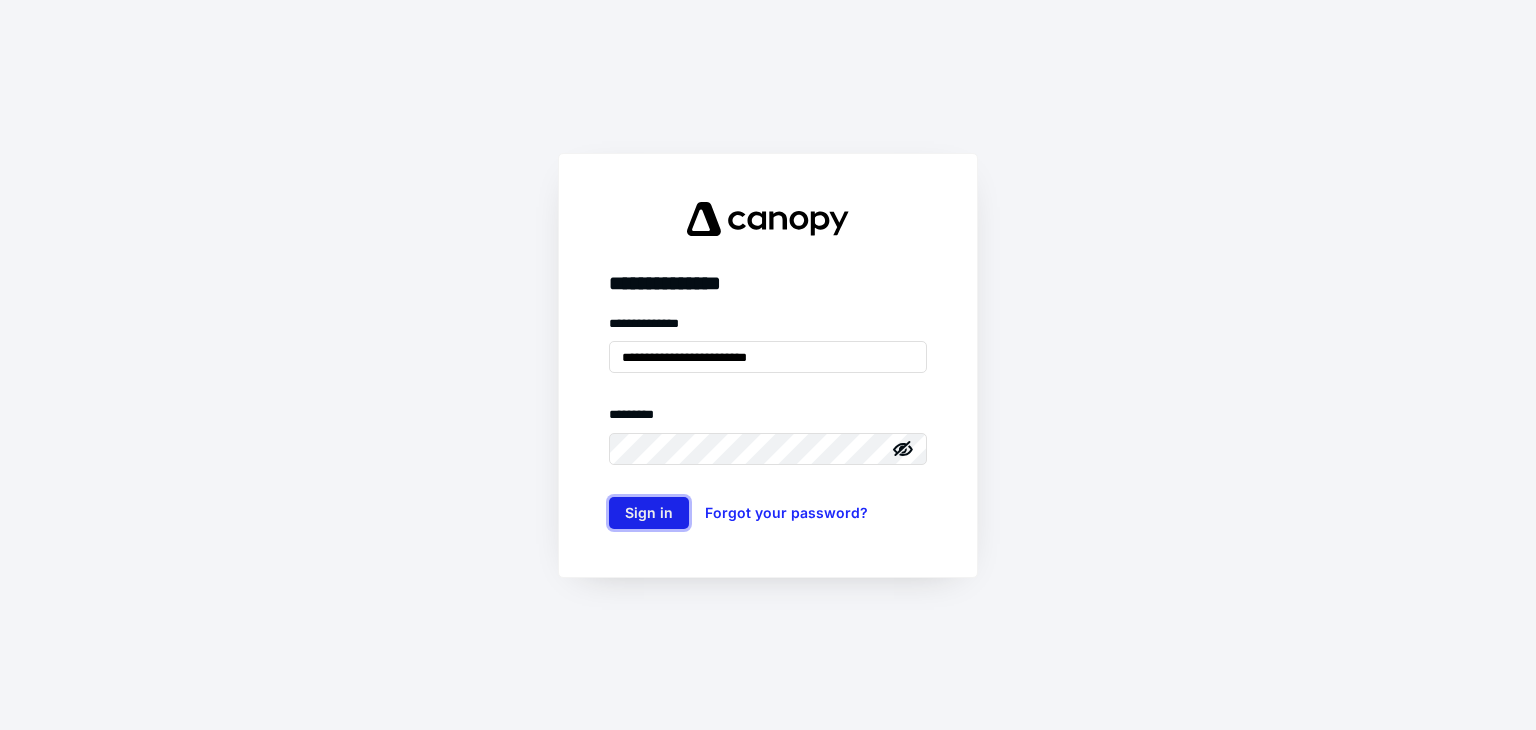 click on "Sign in" at bounding box center [649, 513] 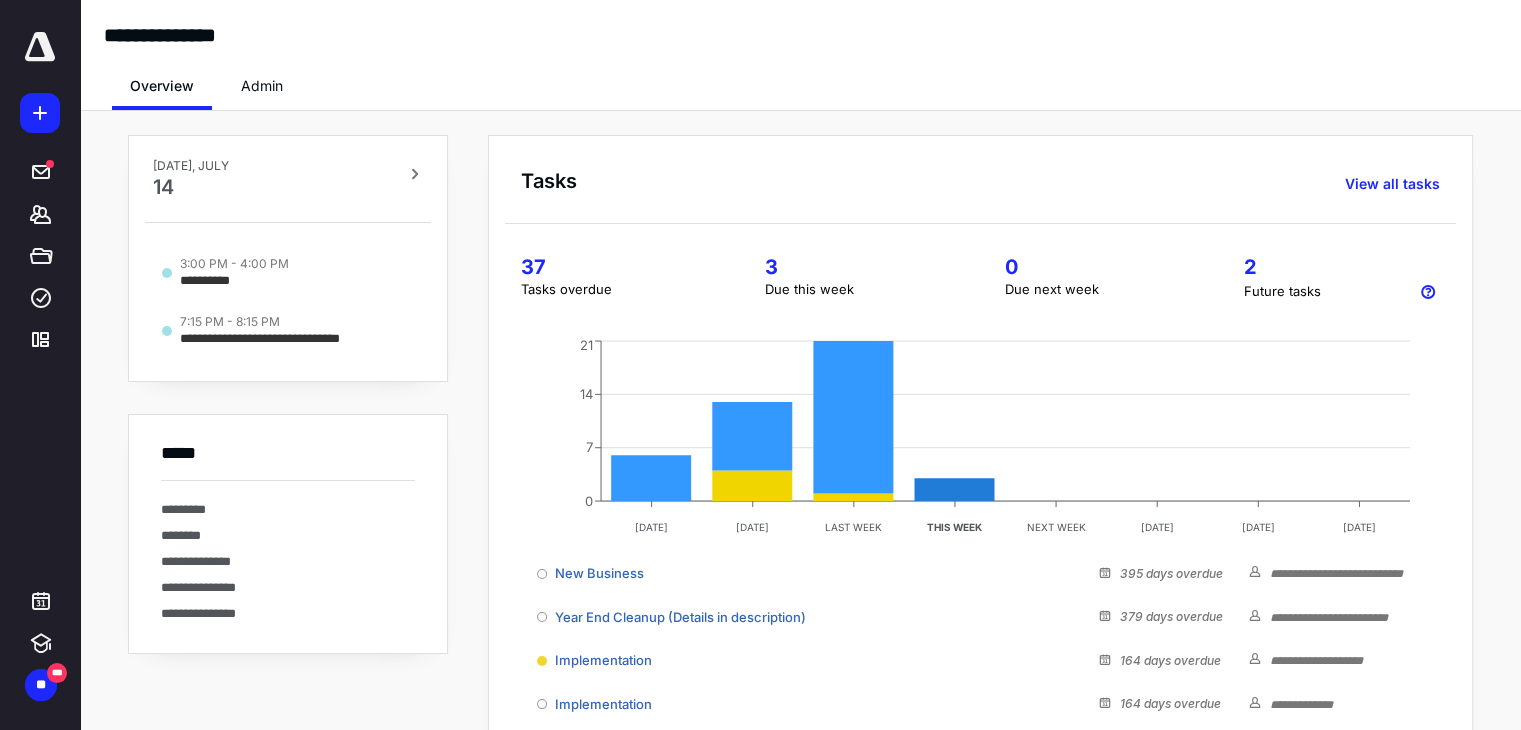 scroll, scrollTop: 0, scrollLeft: 0, axis: both 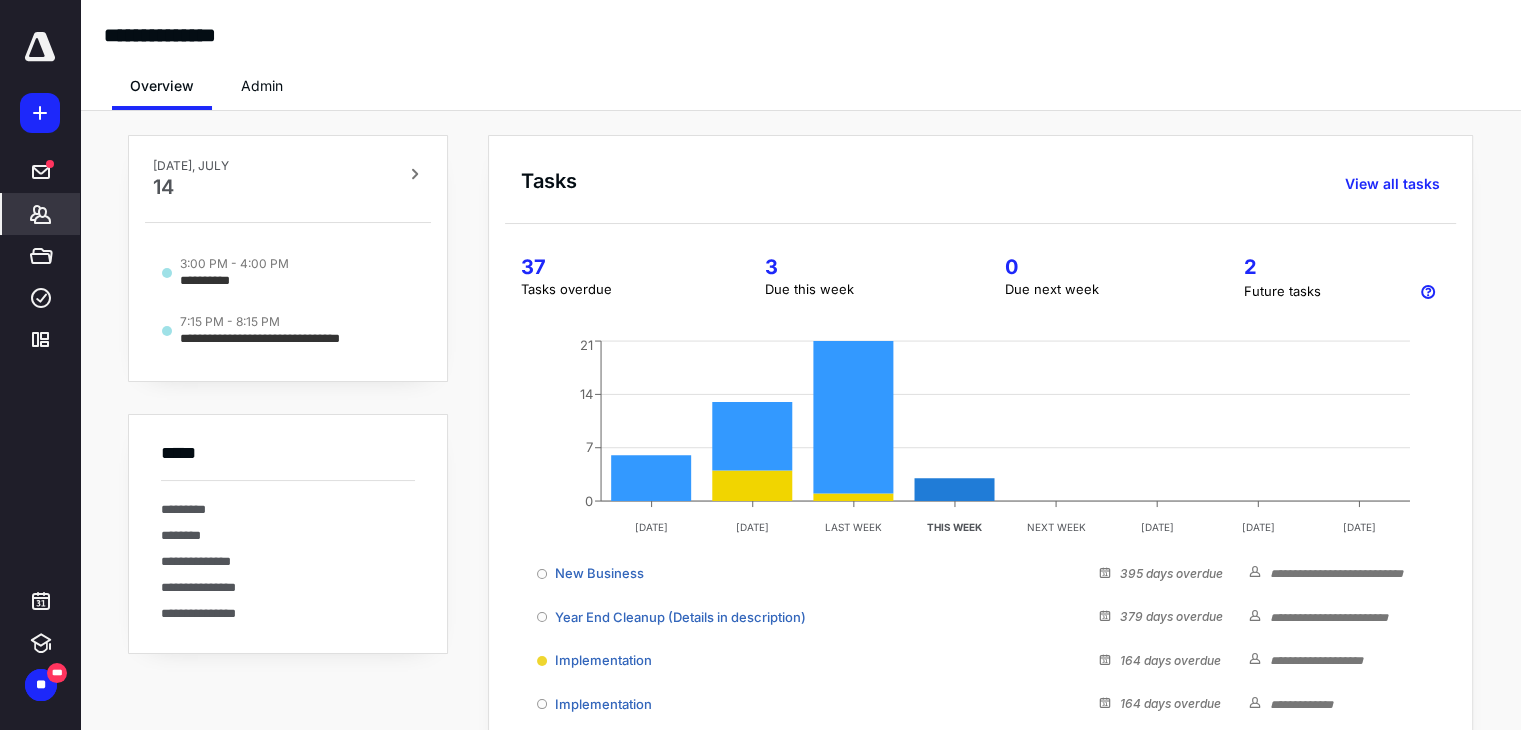 click on "*******" at bounding box center [41, 214] 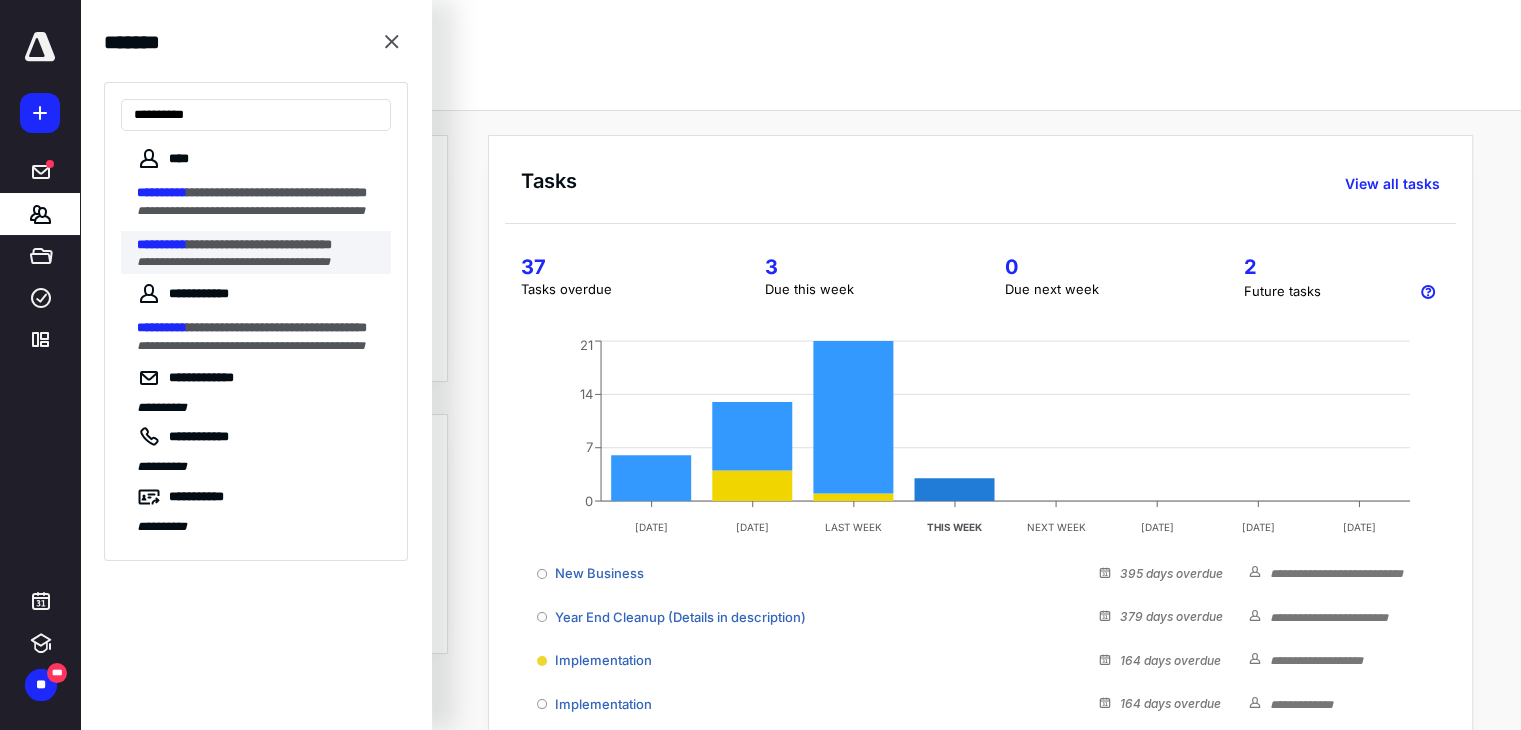 type on "**********" 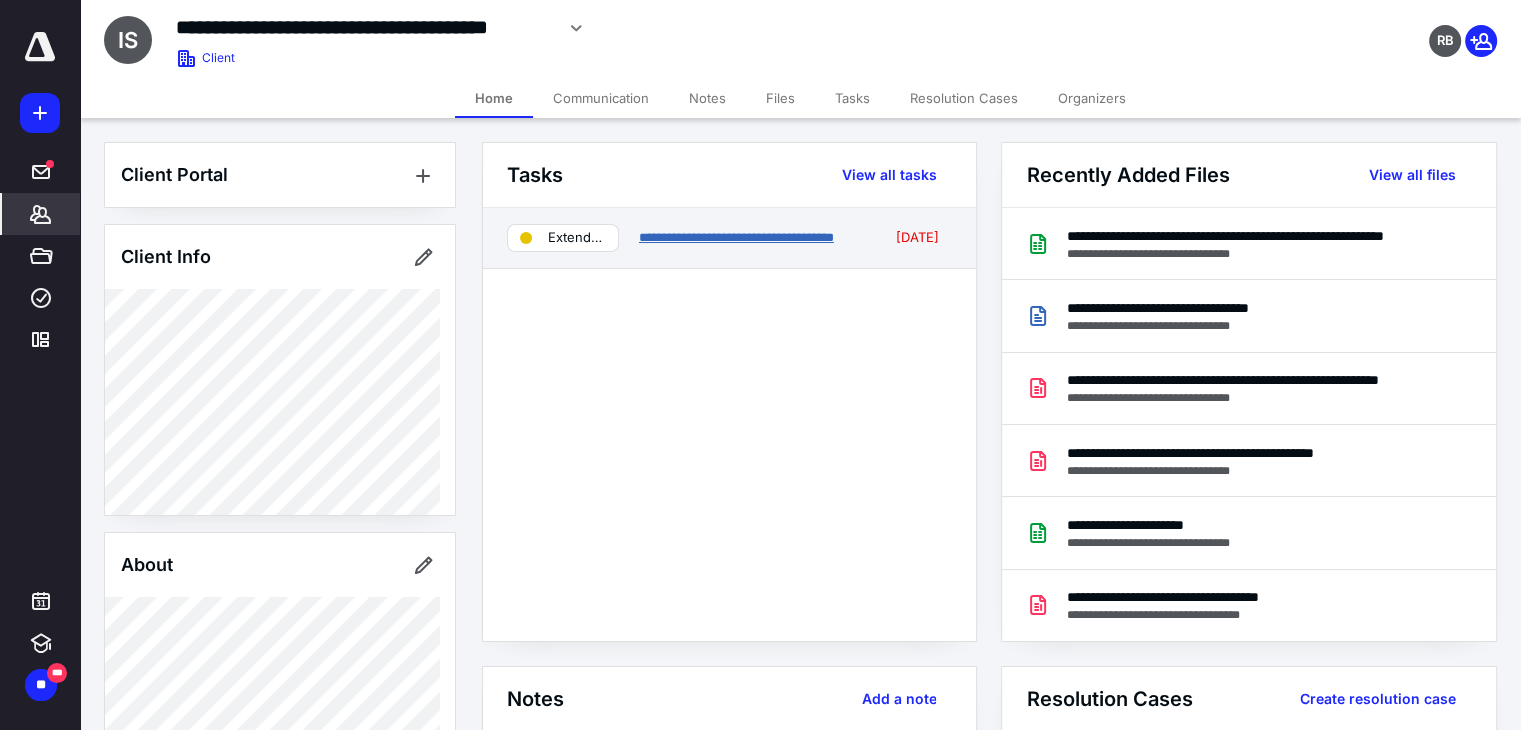 click on "**********" at bounding box center (736, 237) 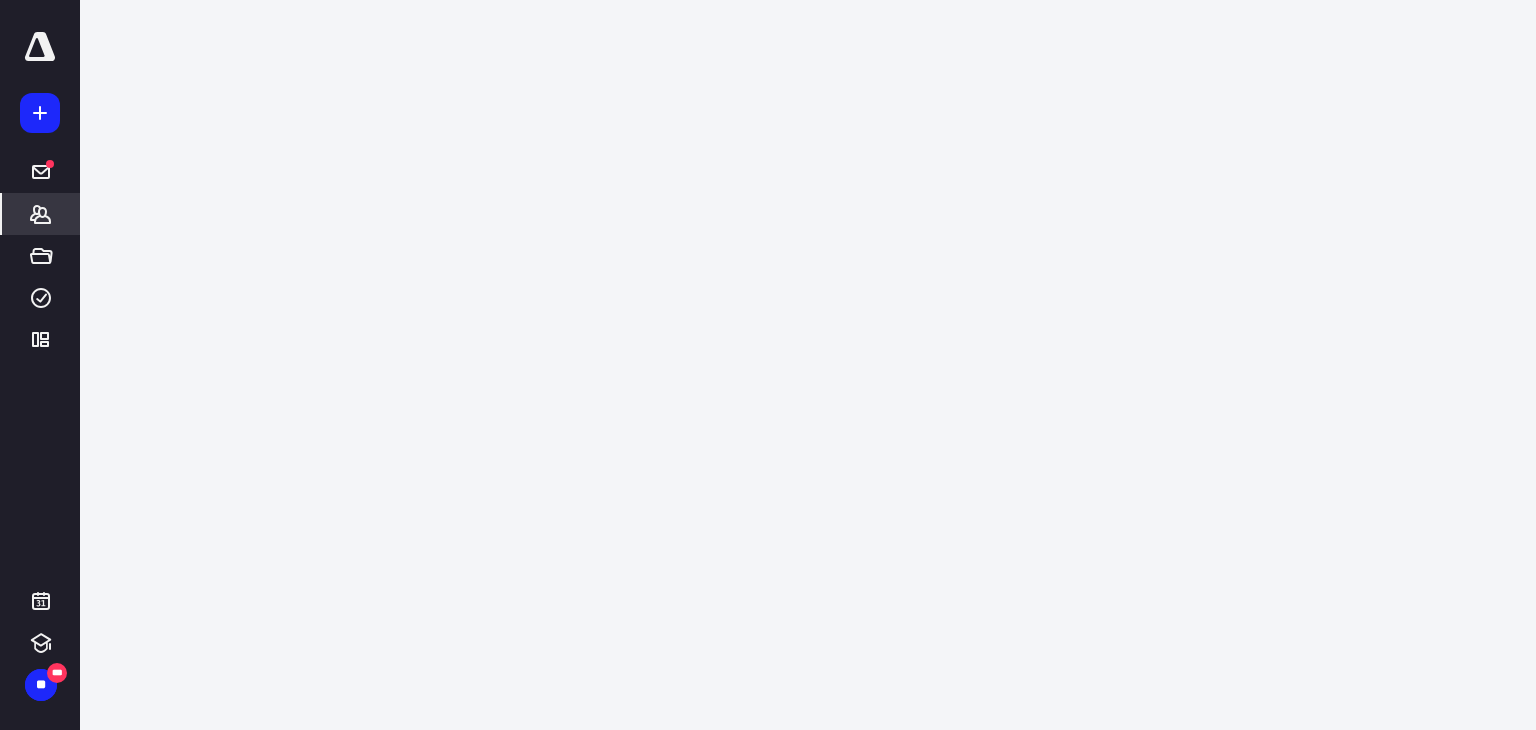 click on "**********" at bounding box center [760, 365] 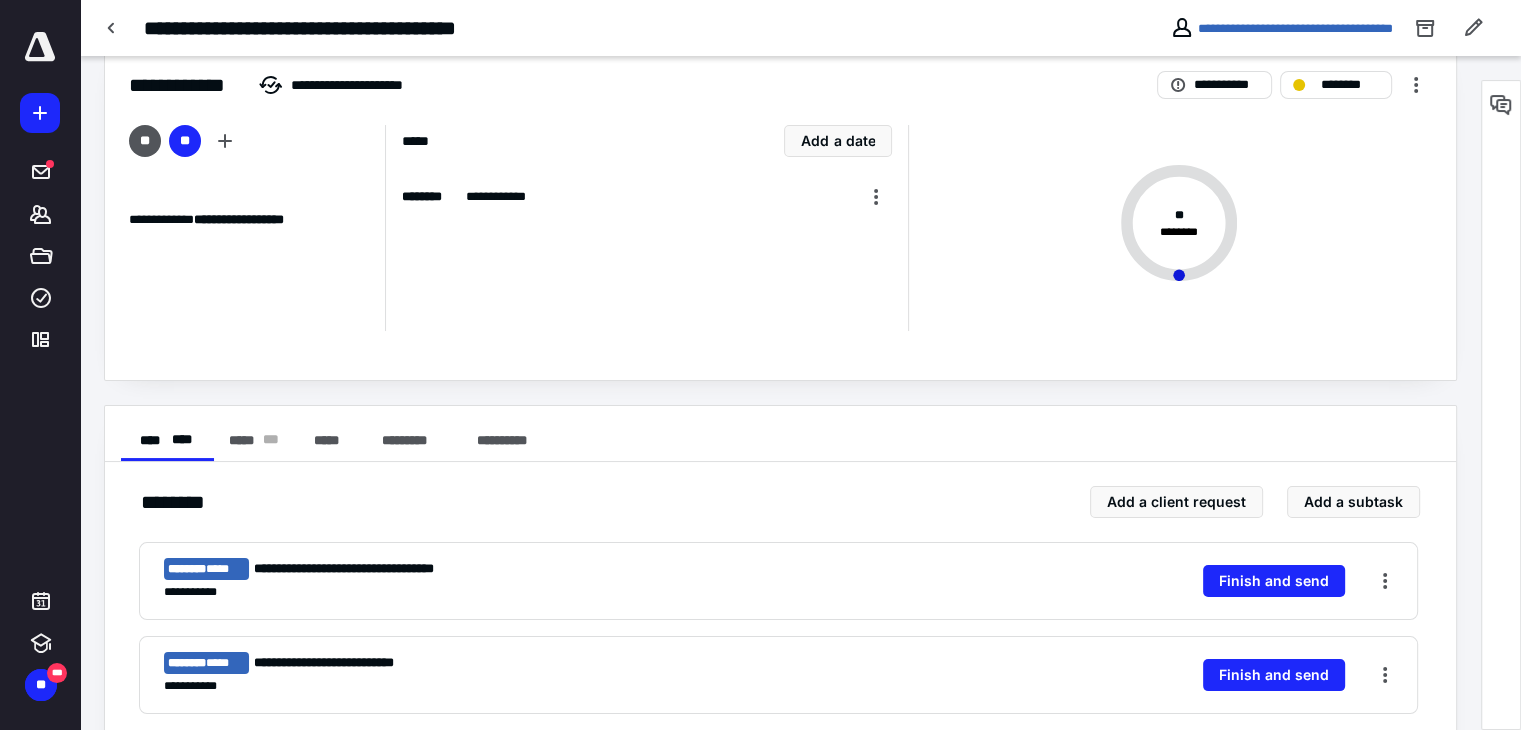 scroll, scrollTop: 0, scrollLeft: 0, axis: both 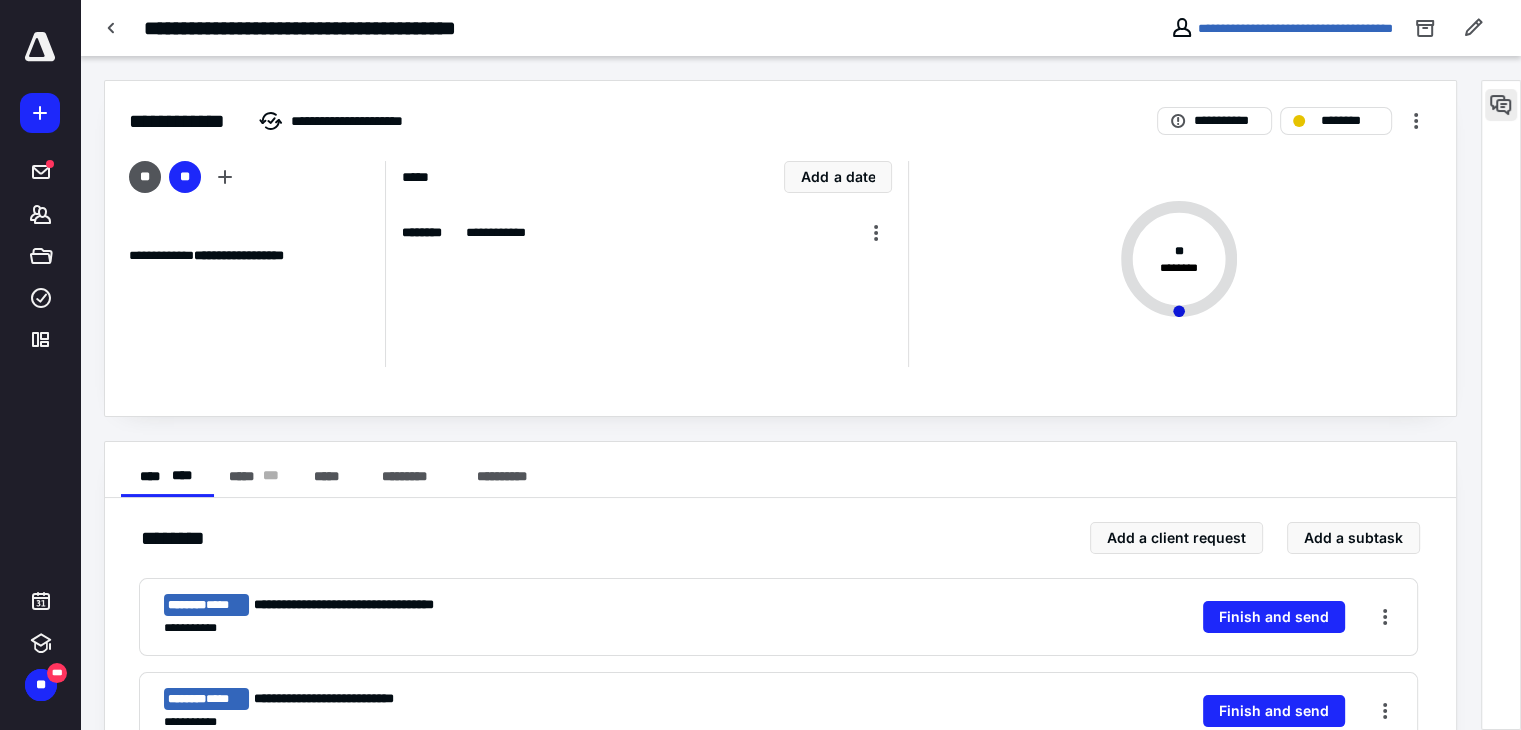 click at bounding box center [1501, 105] 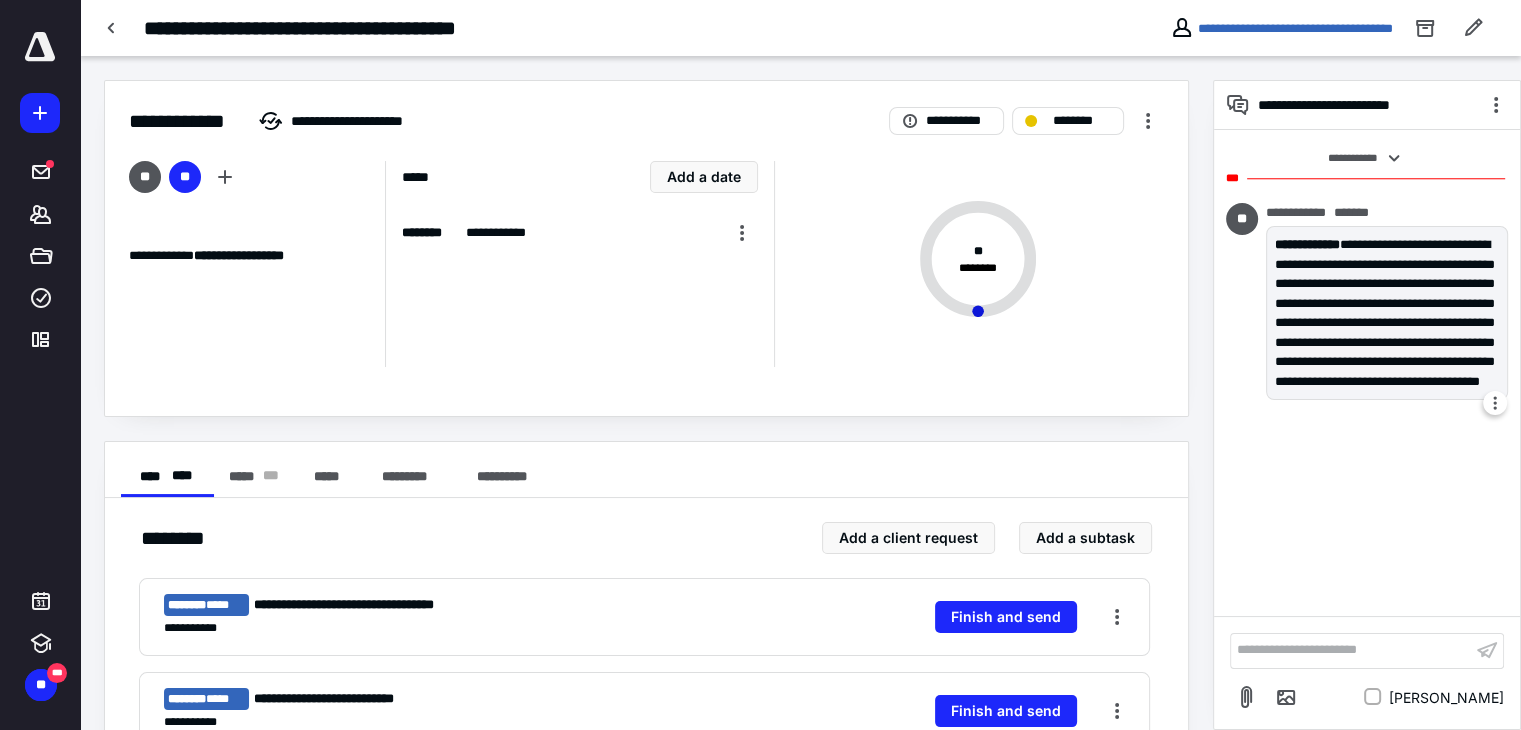 scroll, scrollTop: 169, scrollLeft: 0, axis: vertical 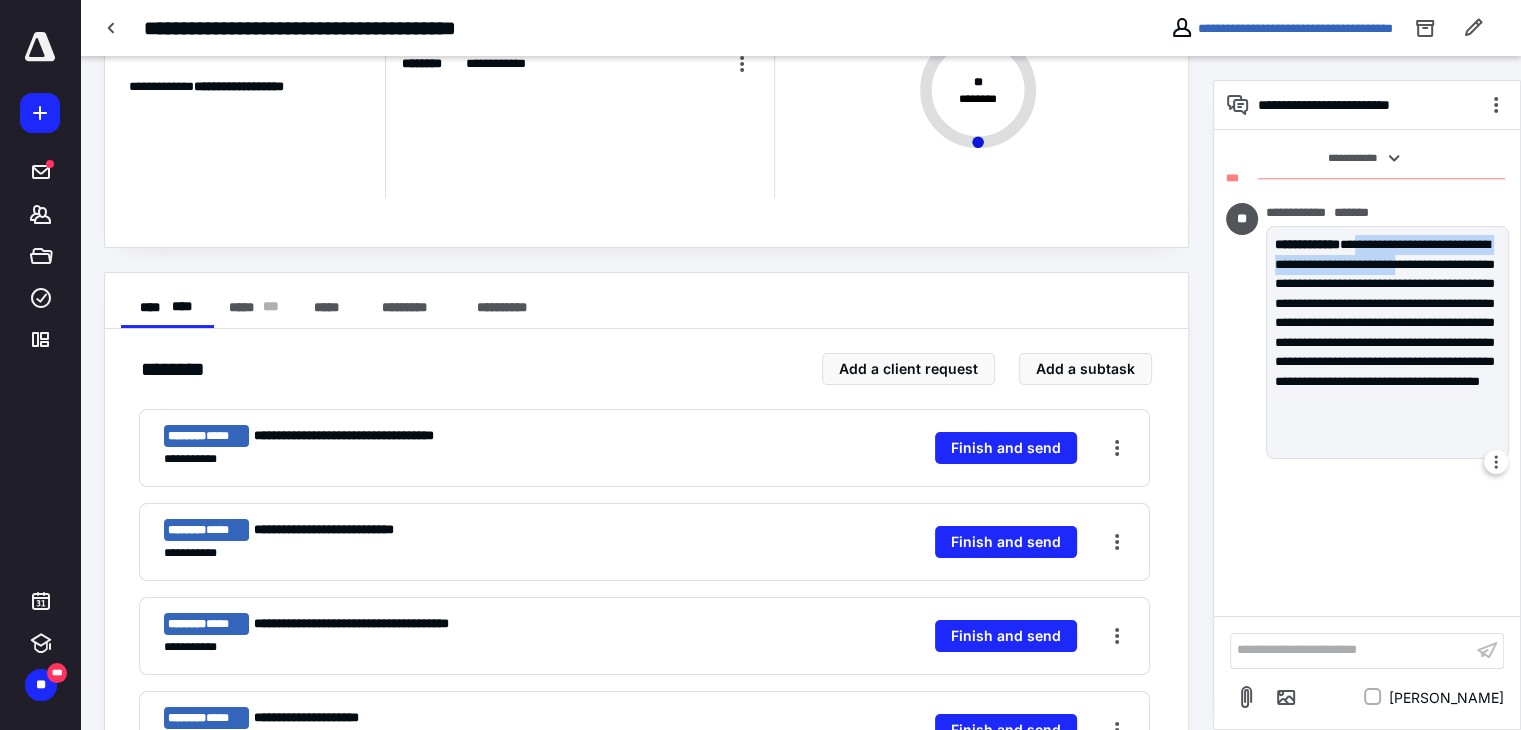 drag, startPoint x: 1370, startPoint y: 243, endPoint x: 1391, endPoint y: 277, distance: 39.962482 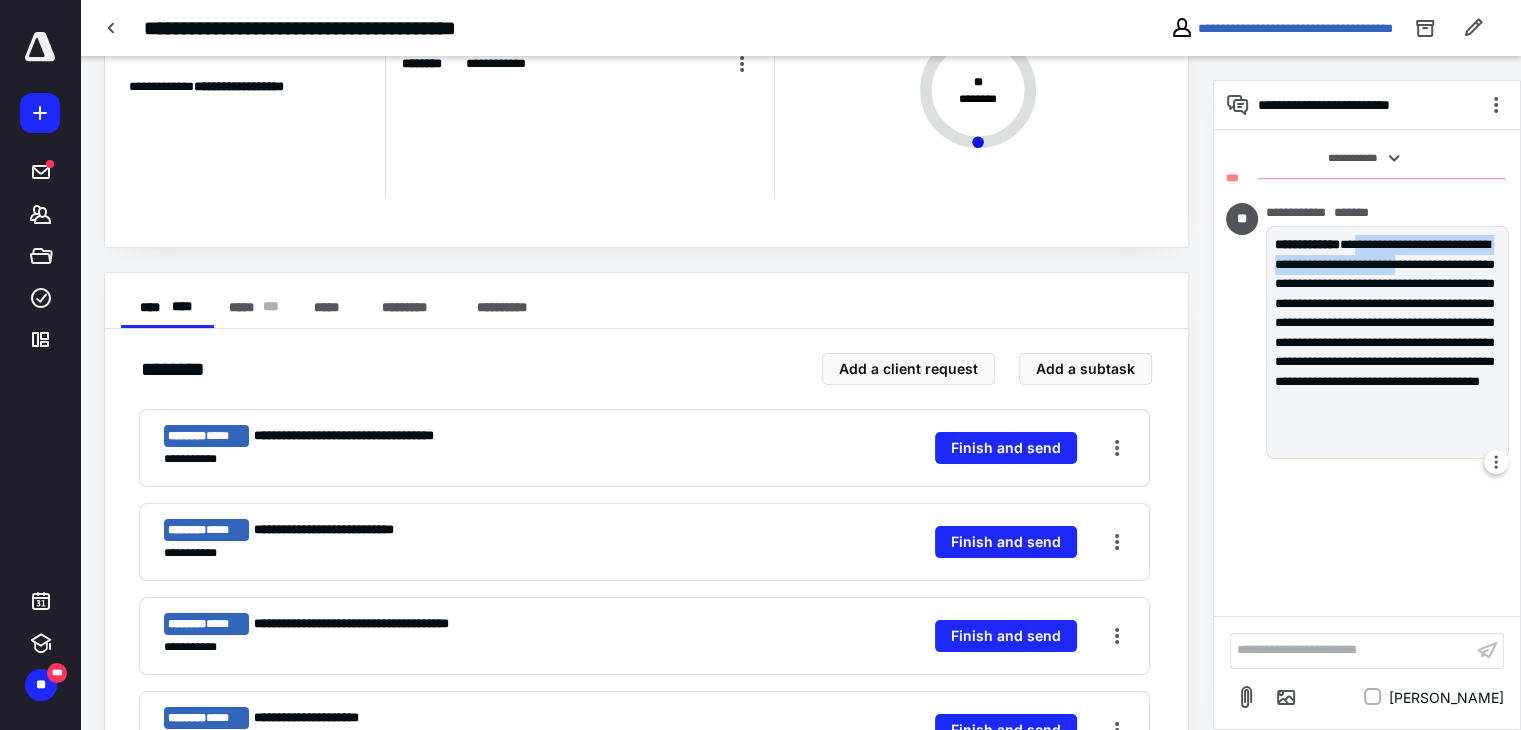 click on "**********" at bounding box center (1387, 342) 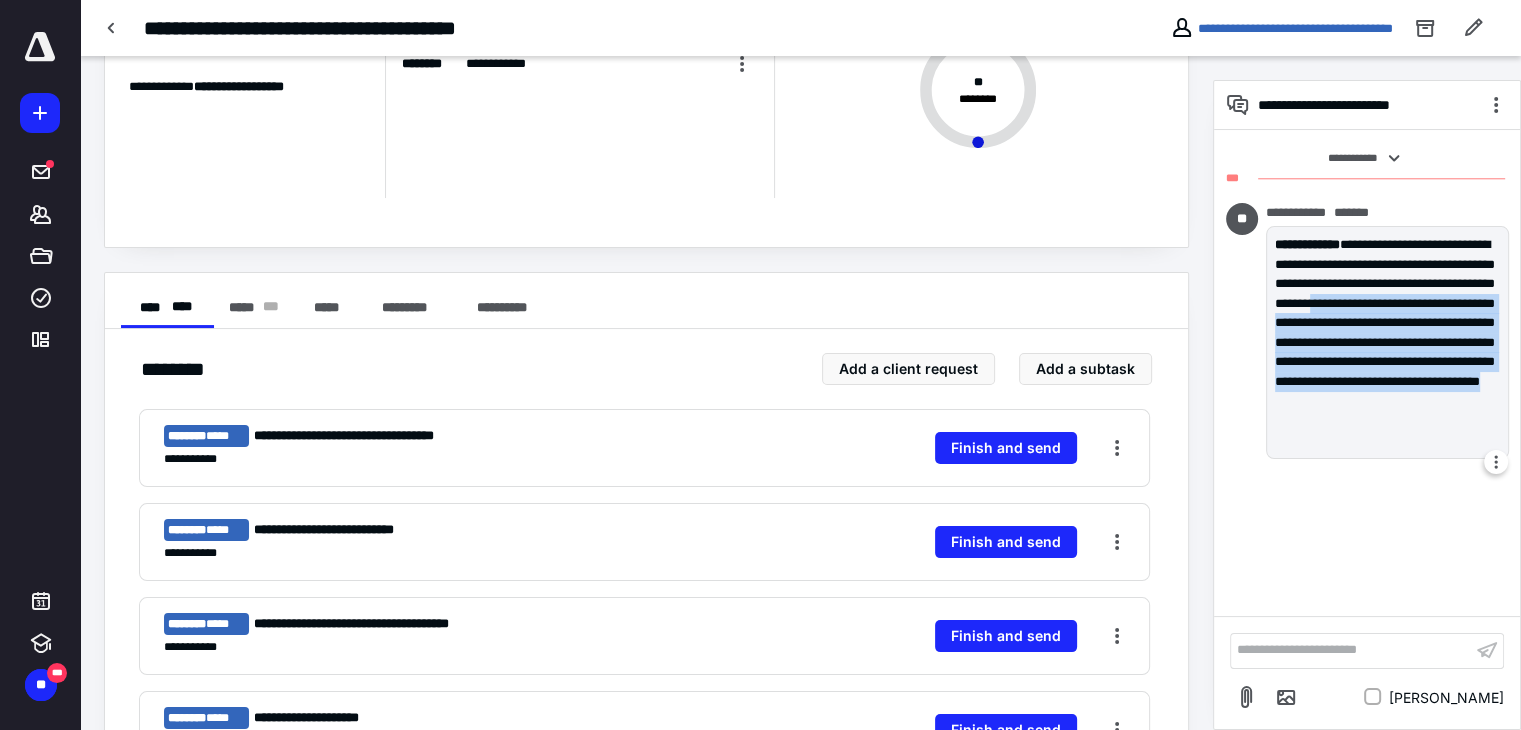 drag, startPoint x: 1344, startPoint y: 324, endPoint x: 1436, endPoint y: 448, distance: 154.40207 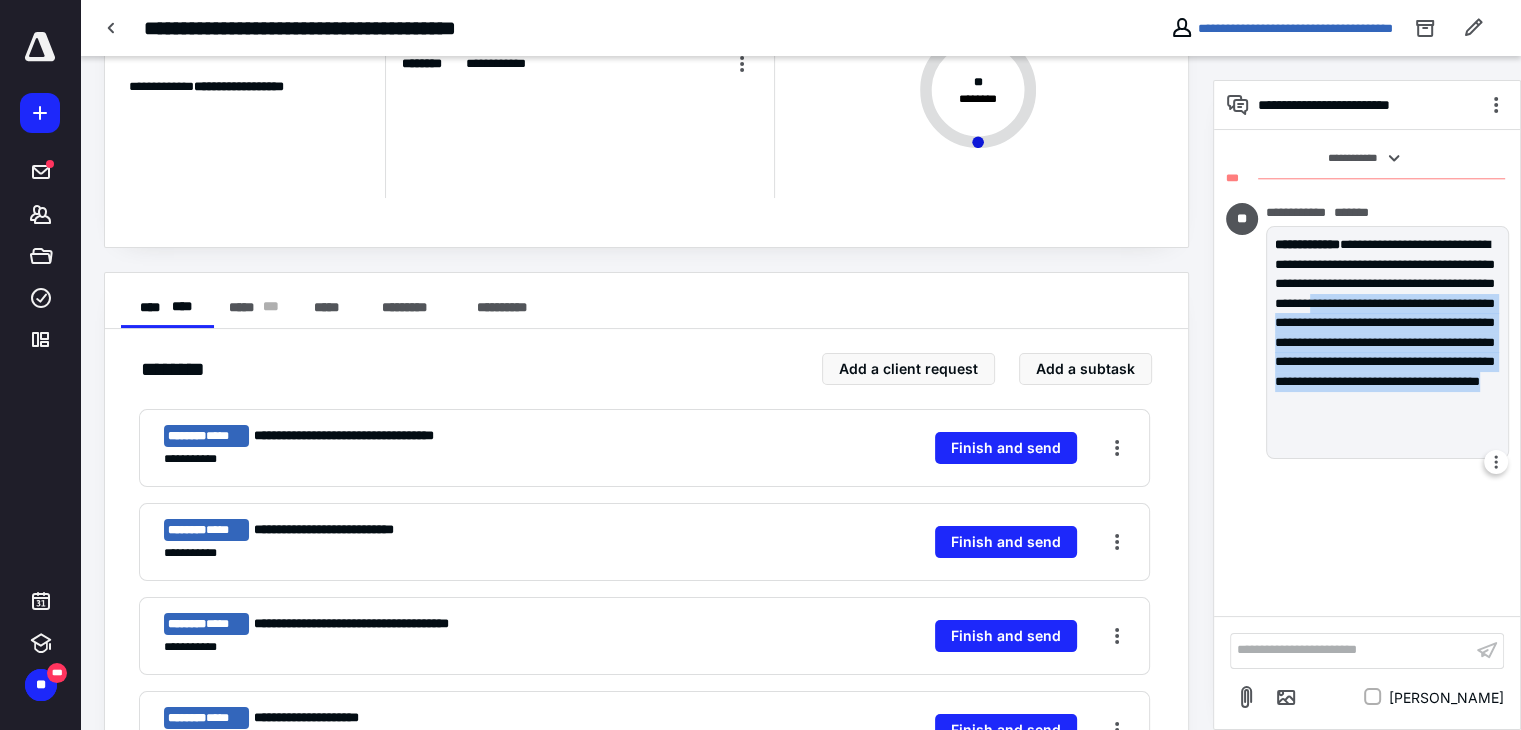 click on "**********" at bounding box center (1387, 342) 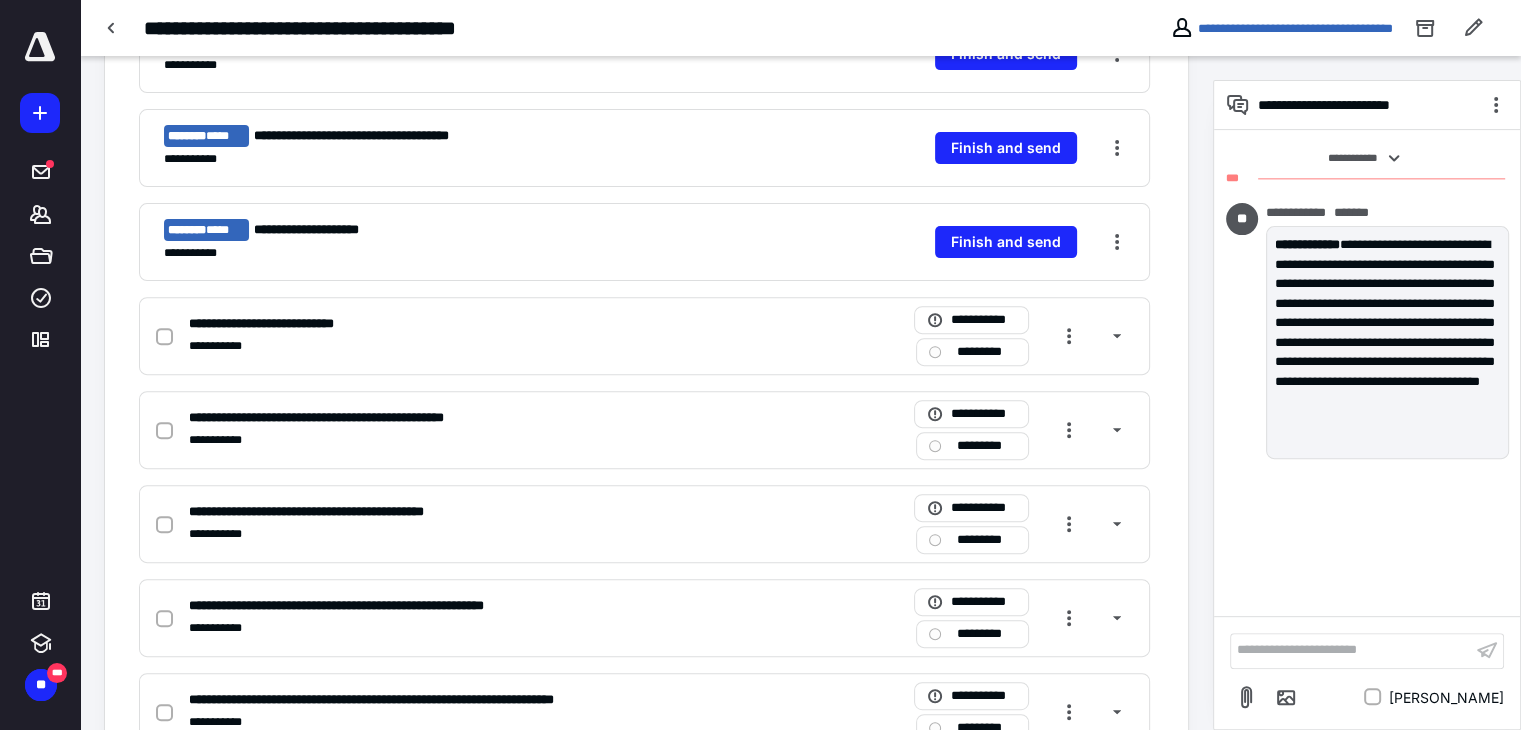scroll, scrollTop: 669, scrollLeft: 0, axis: vertical 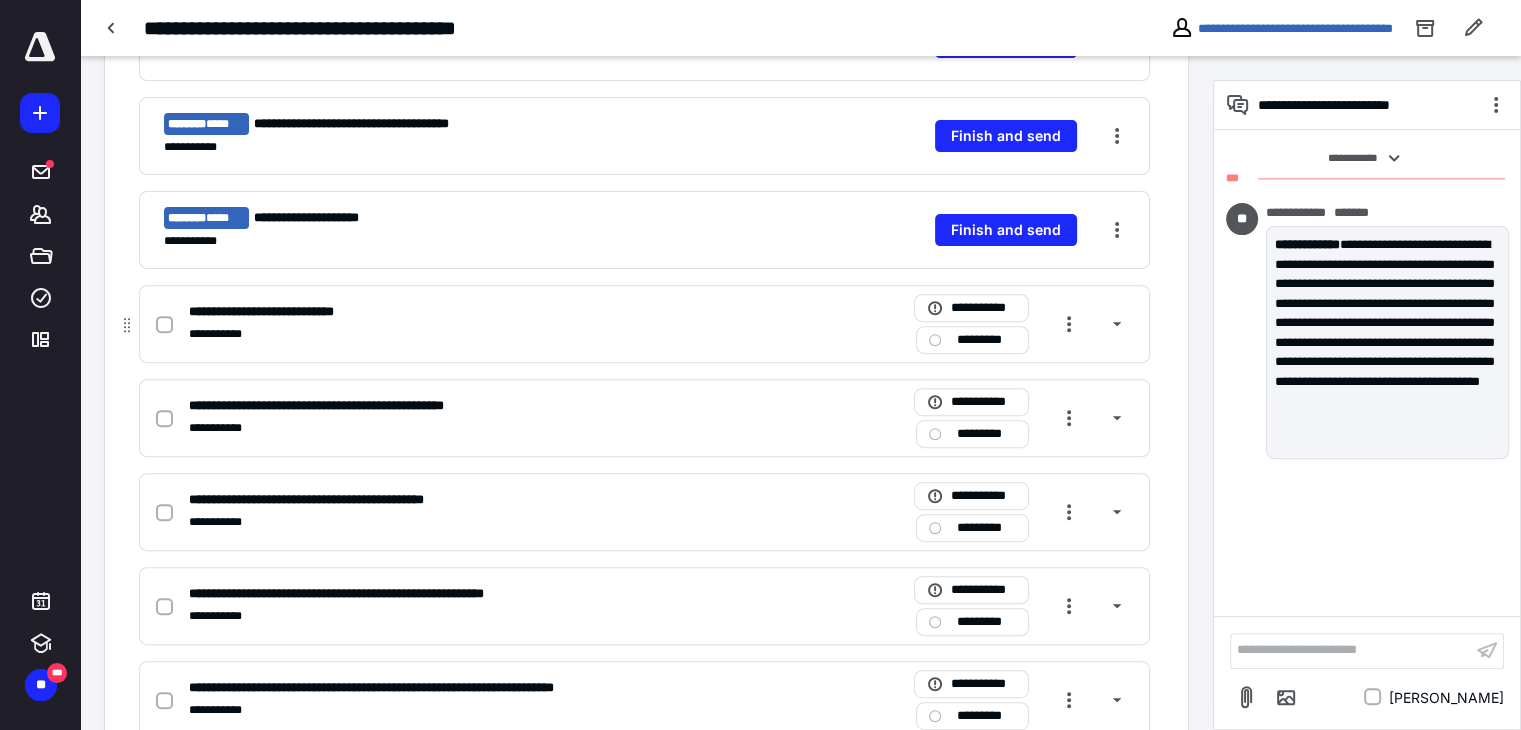 click on "**********" at bounding box center [644, 324] 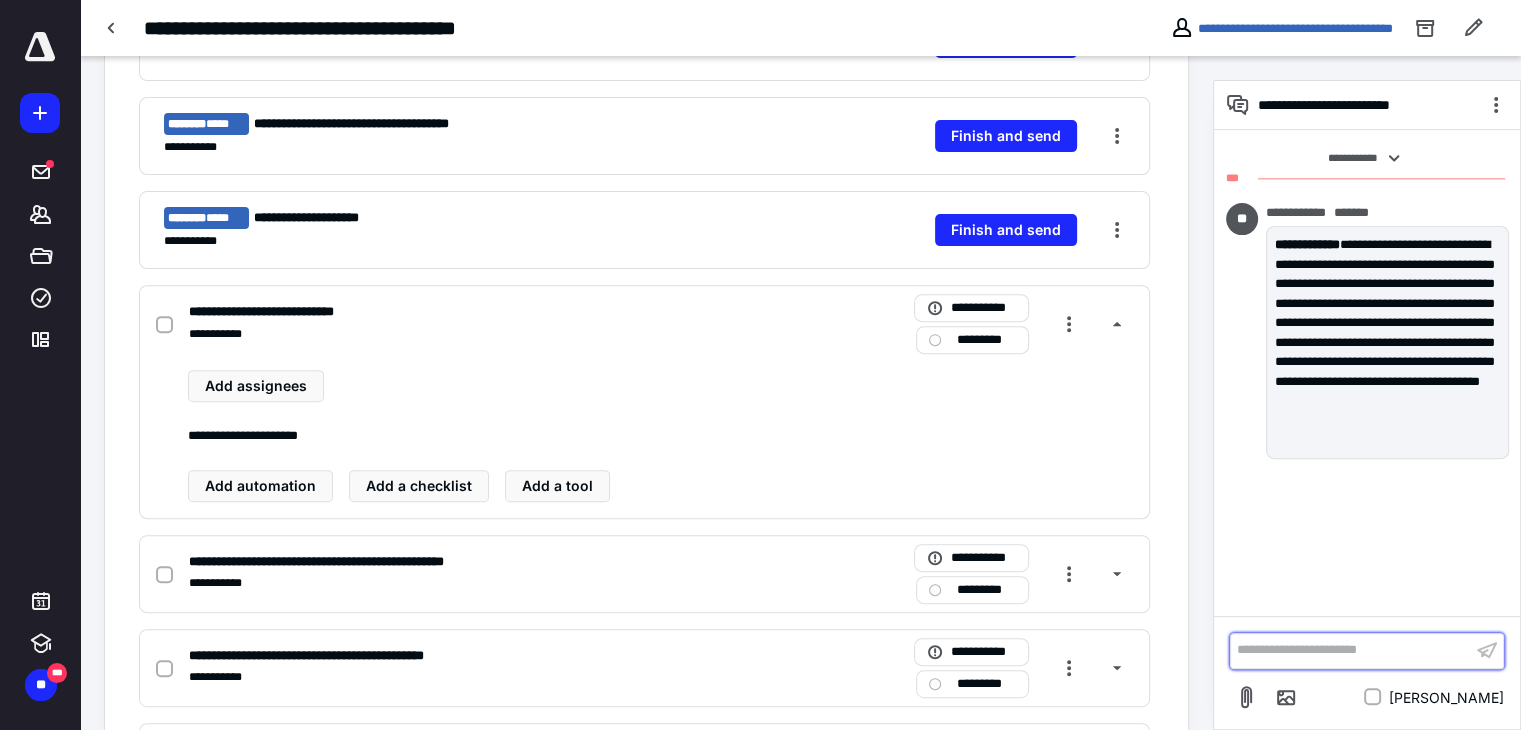 click on "**********" at bounding box center (1351, 650) 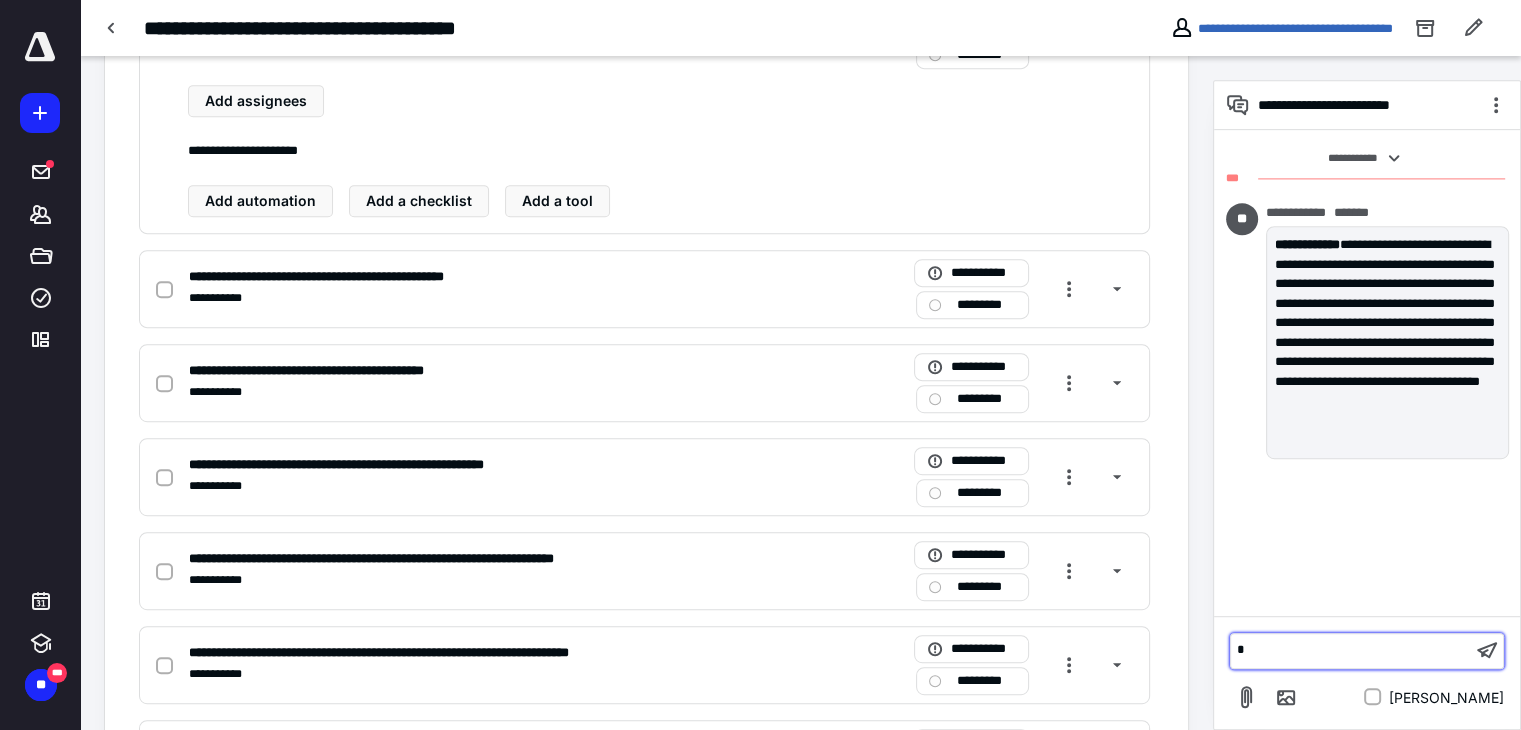 type 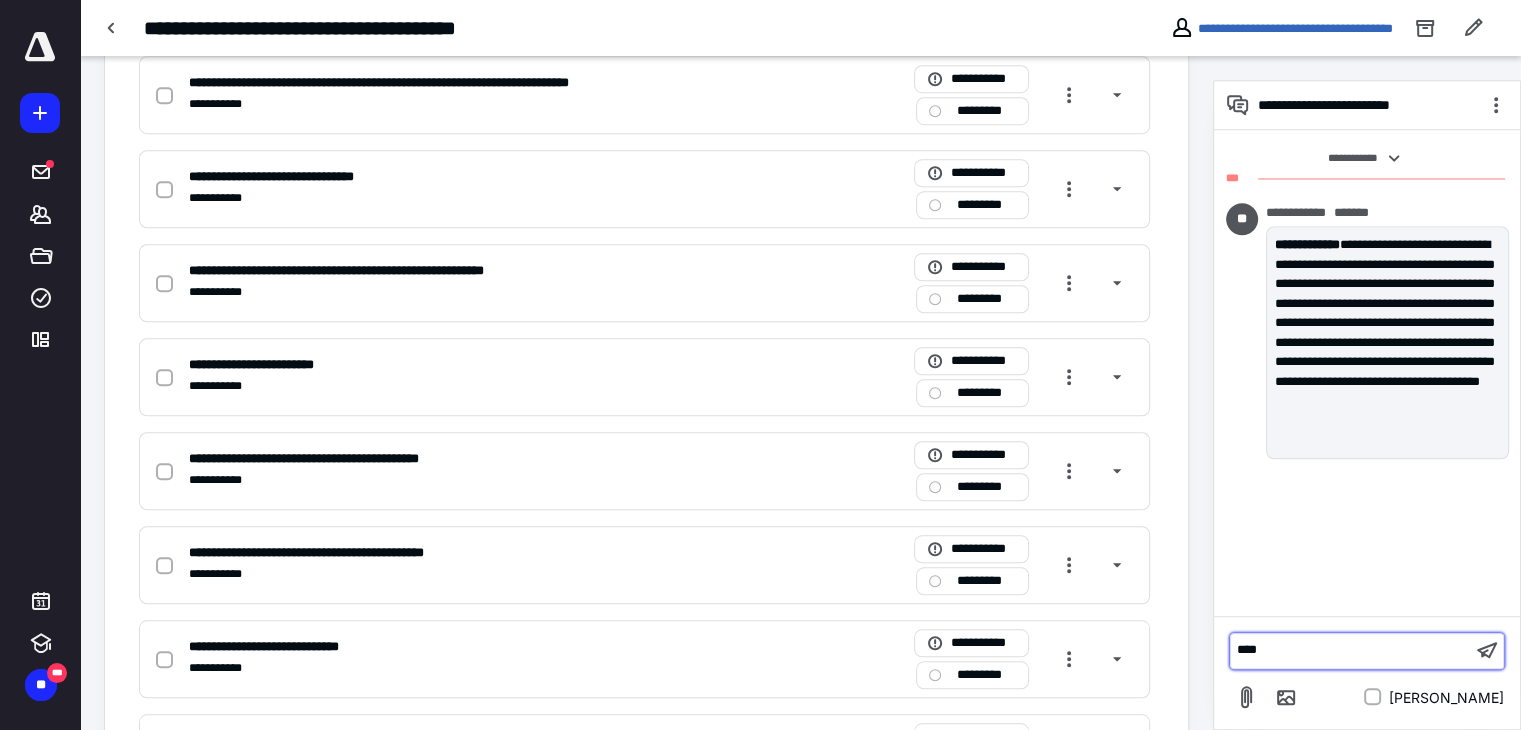 scroll, scrollTop: 1808, scrollLeft: 0, axis: vertical 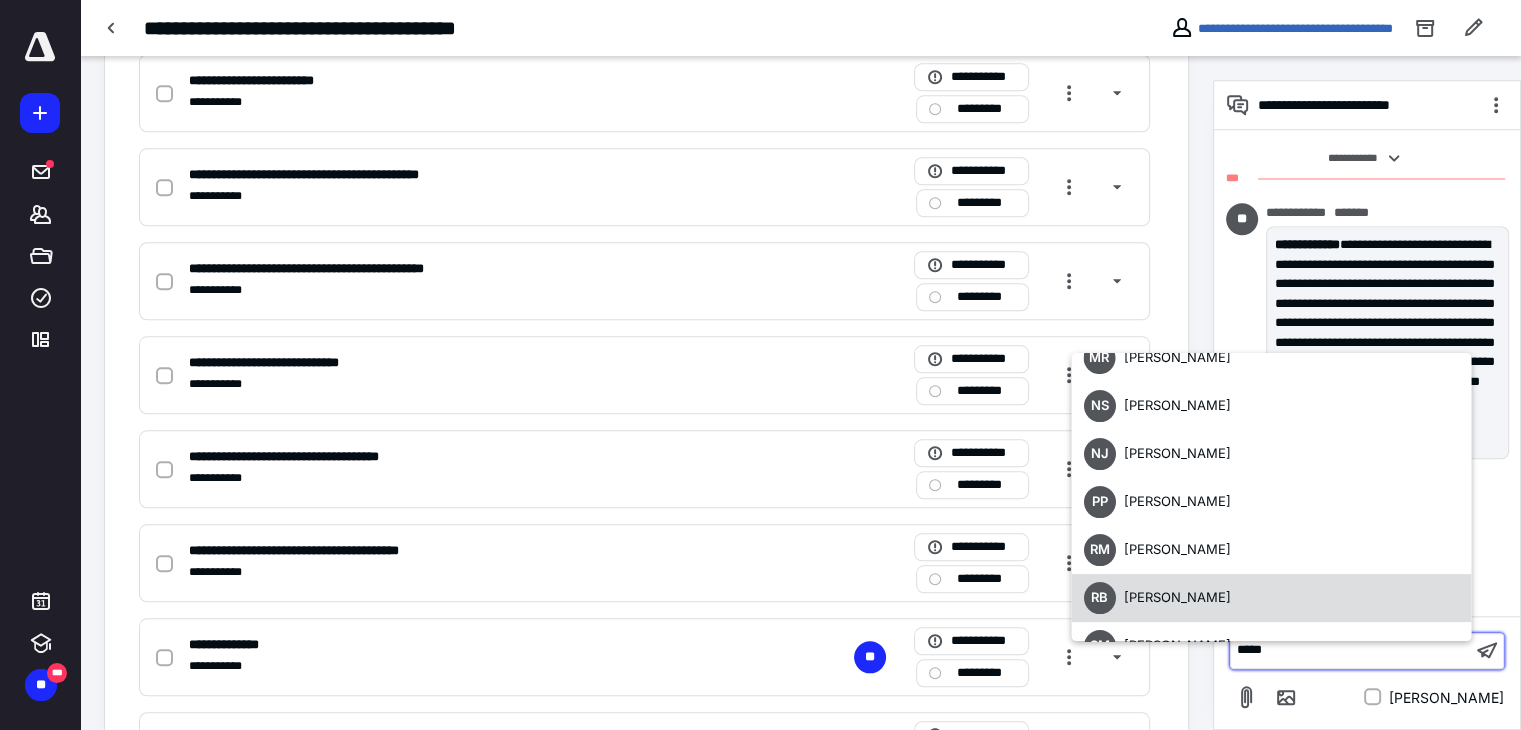click on "RB Robert Bales" at bounding box center [1271, 598] 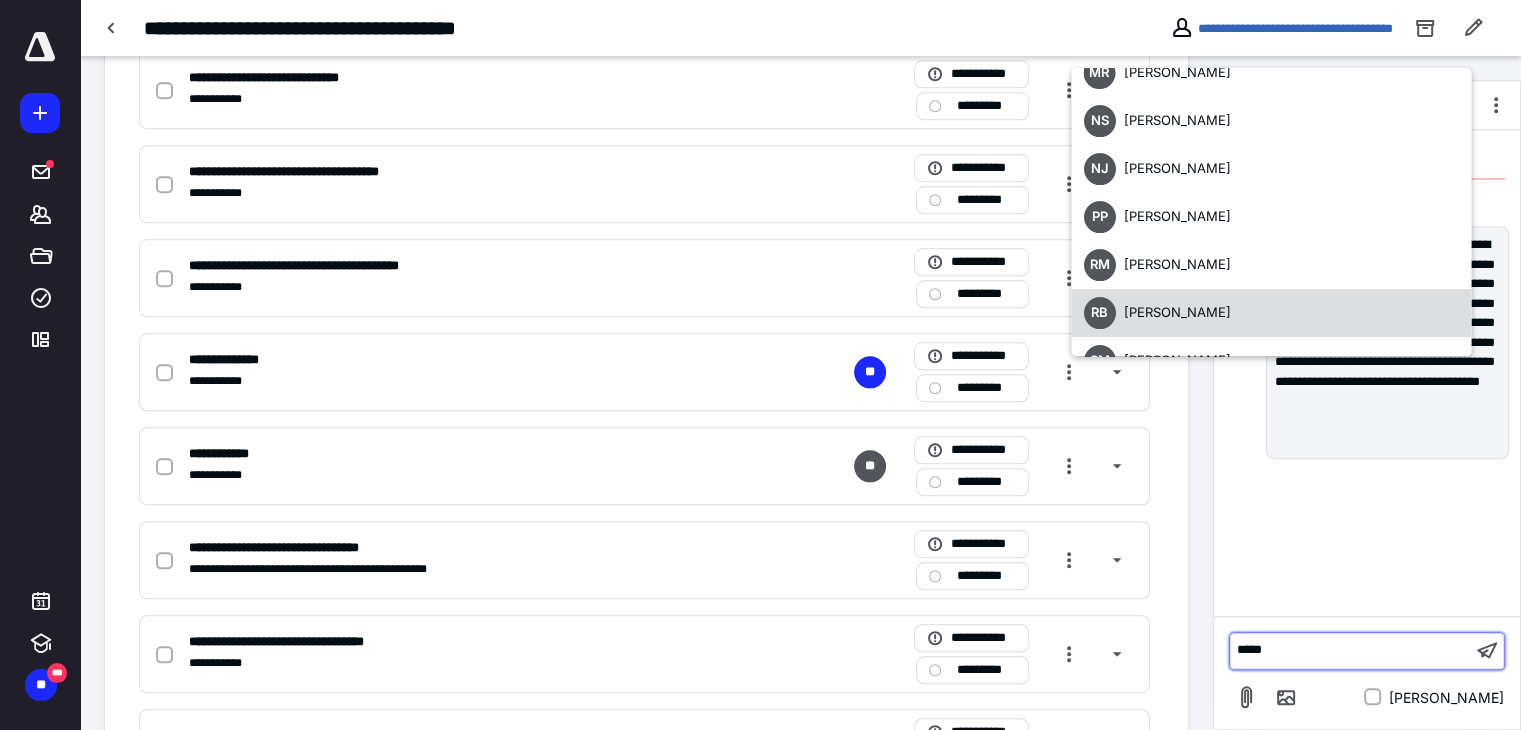 scroll, scrollTop: 0, scrollLeft: 0, axis: both 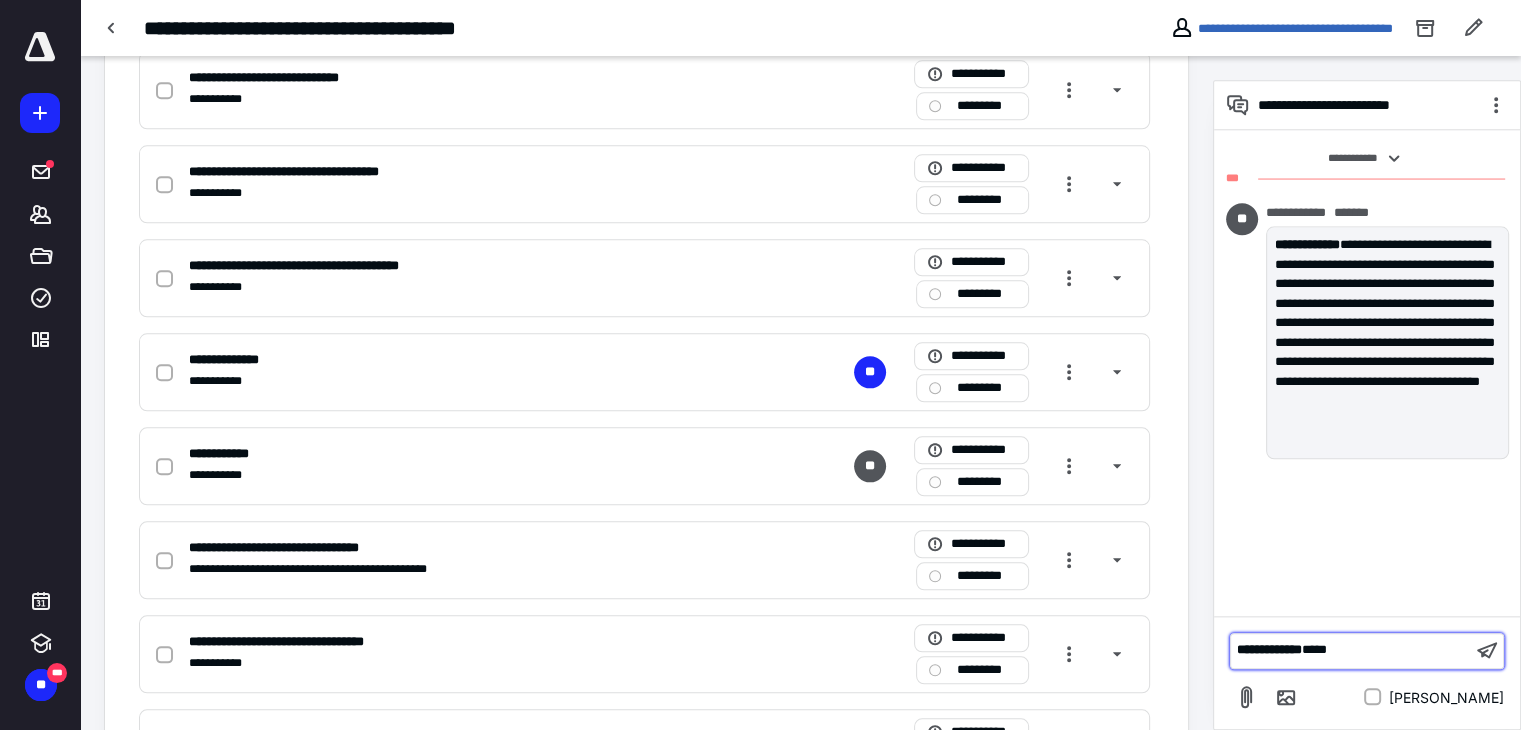 click on "**********" at bounding box center [1351, 650] 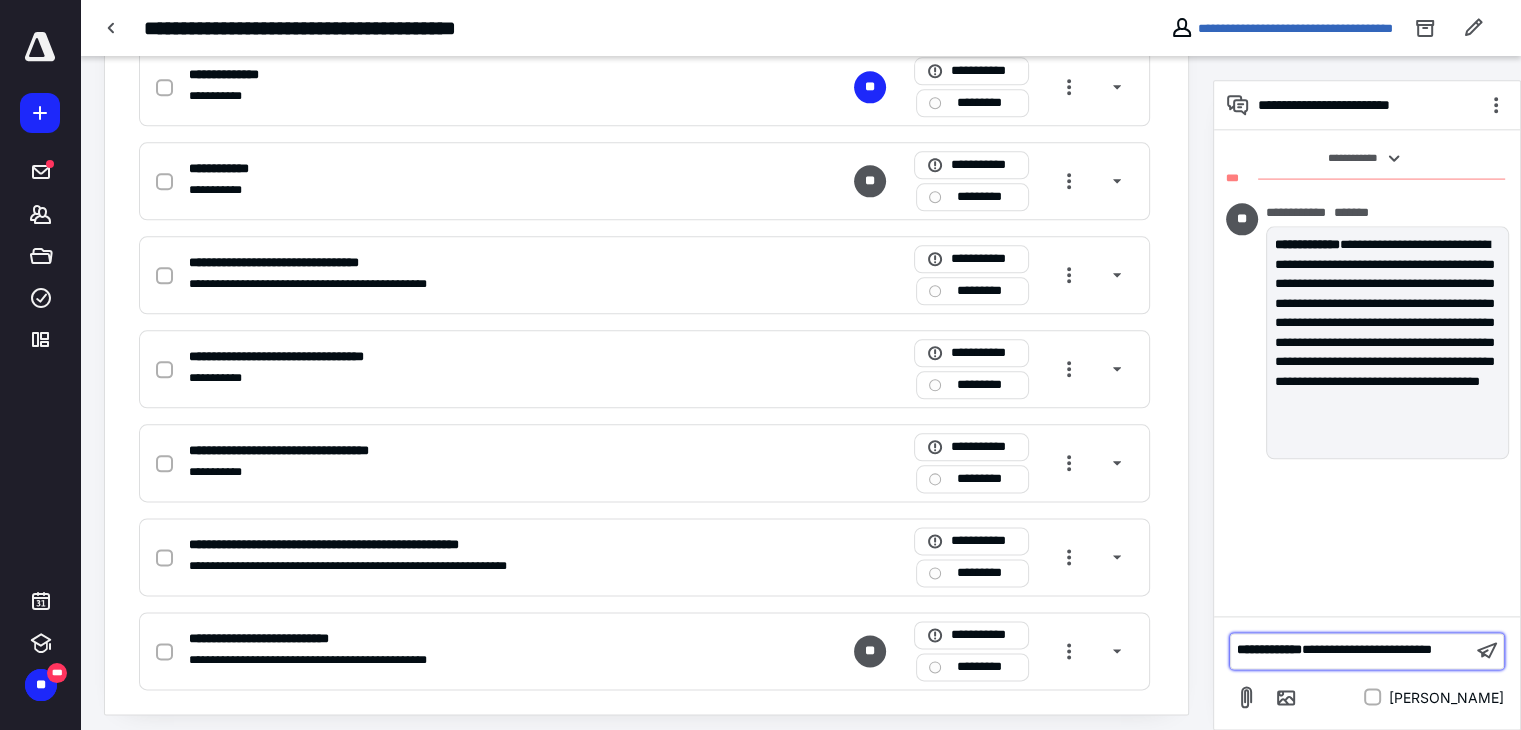 scroll, scrollTop: 2386, scrollLeft: 0, axis: vertical 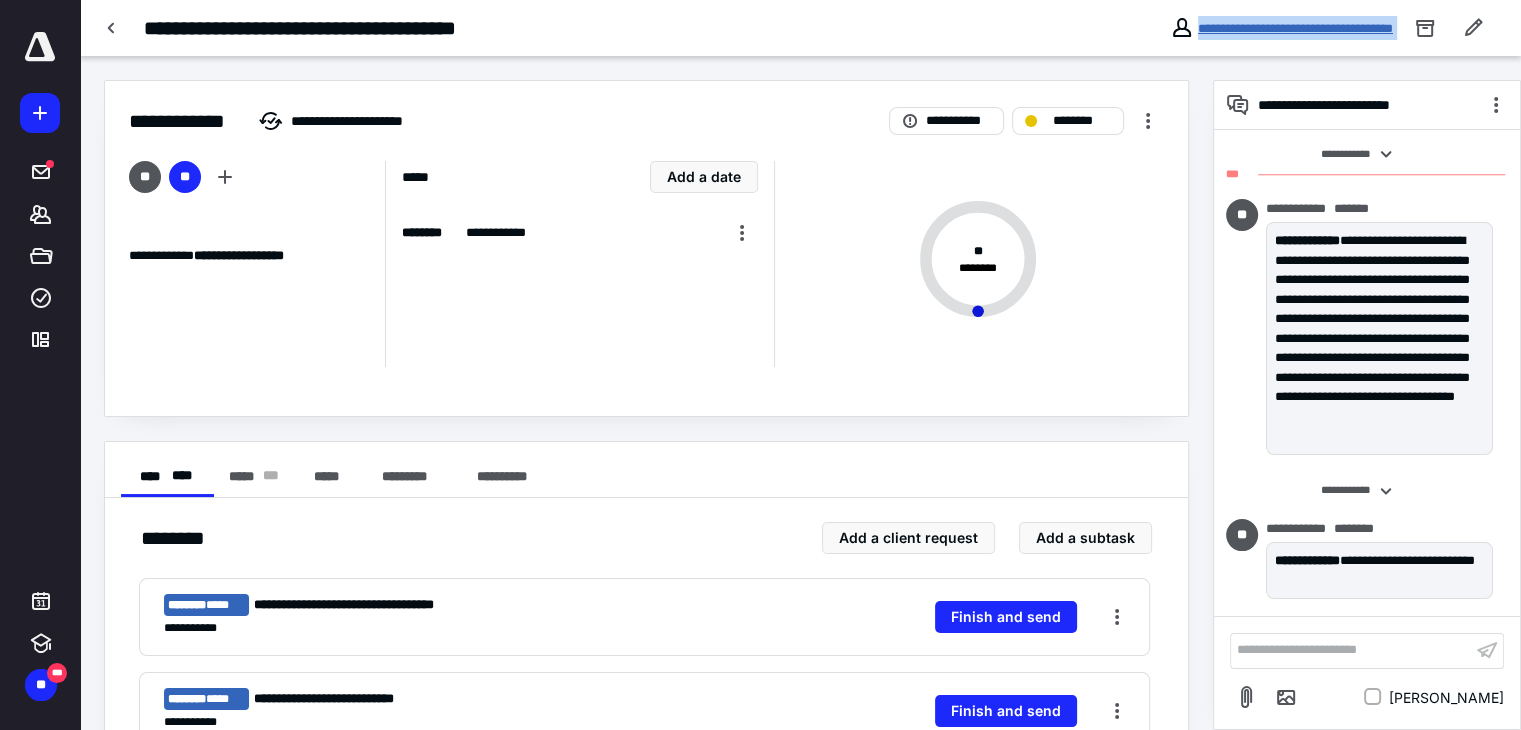 drag, startPoint x: 1151, startPoint y: 25, endPoint x: 1361, endPoint y: 23, distance: 210.00952 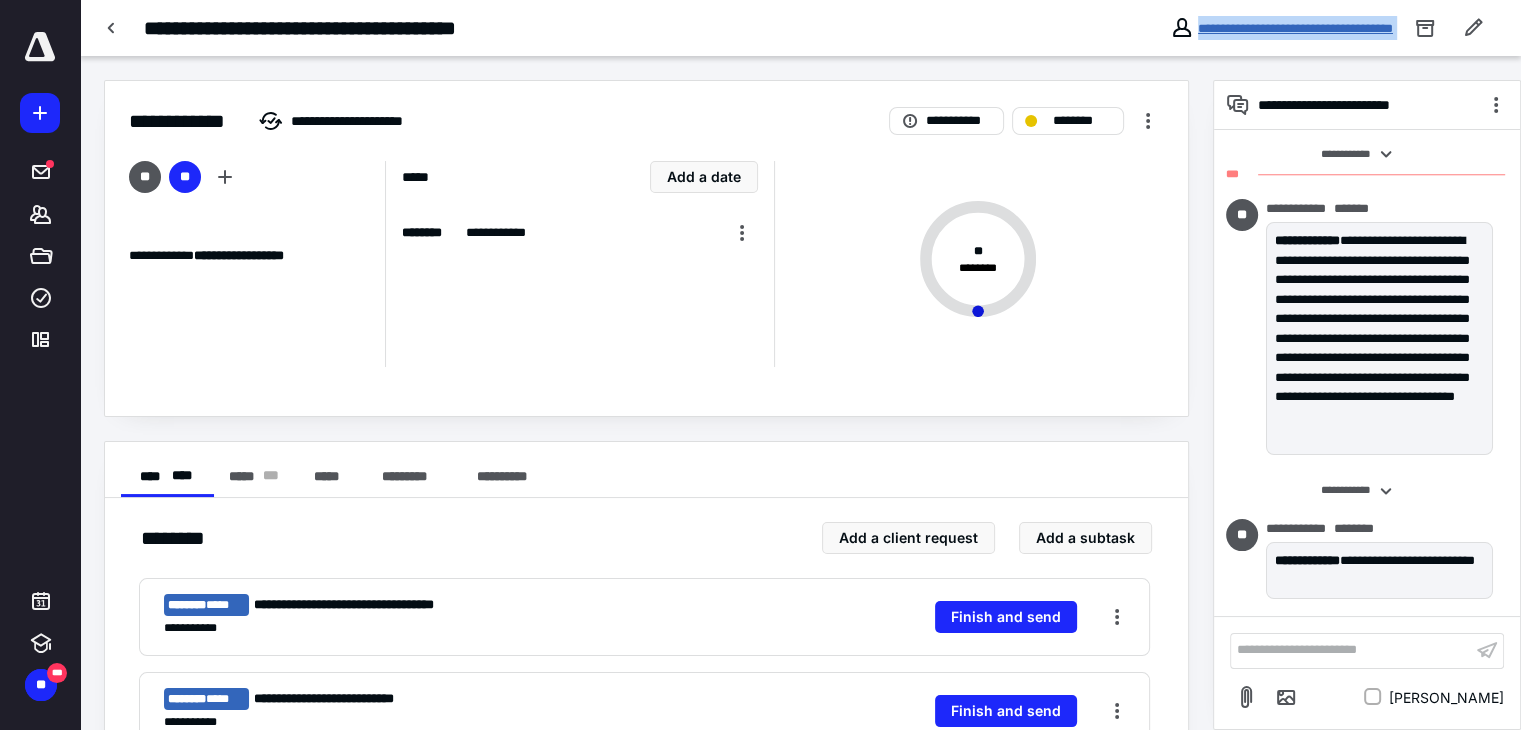 click on "**********" at bounding box center [1337, 28] 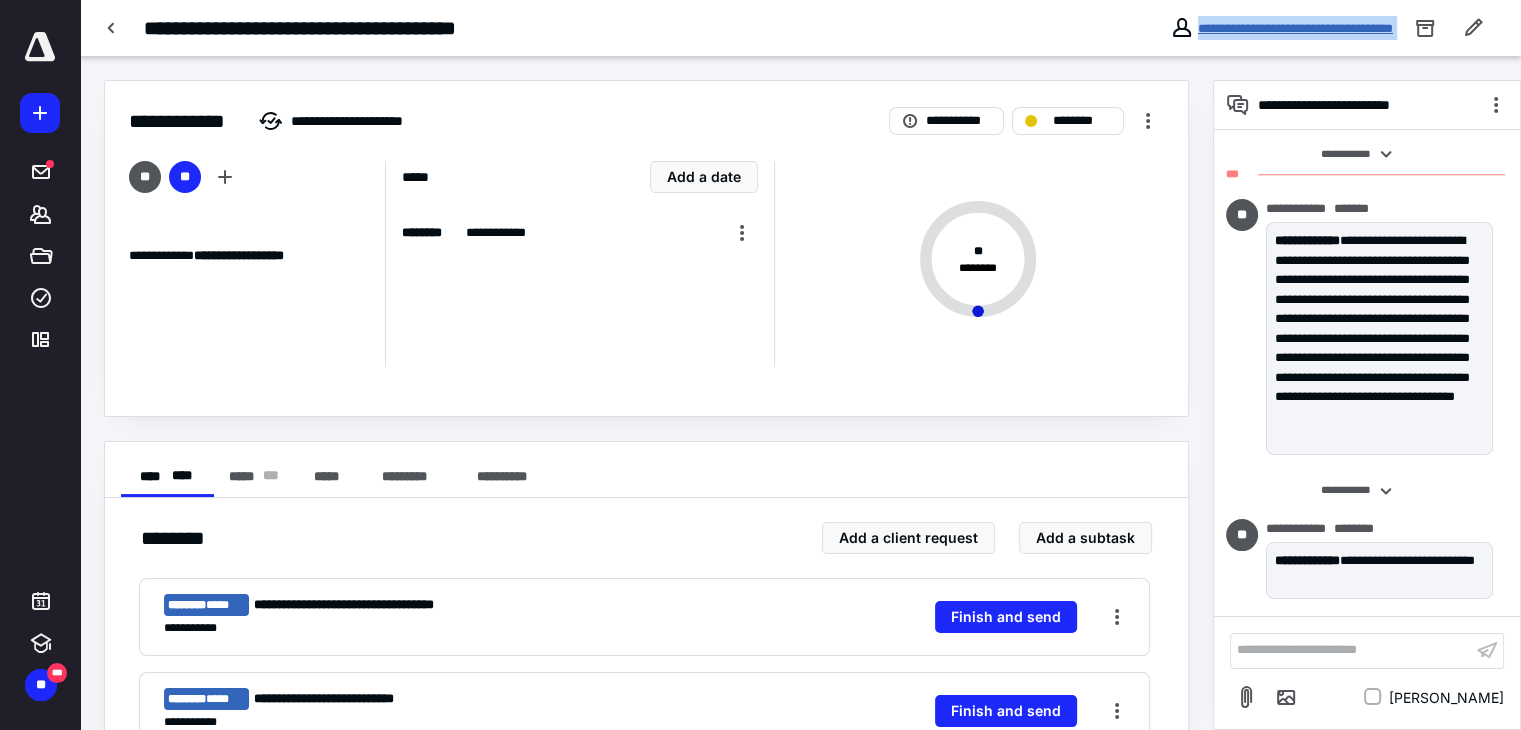 copy on "**********" 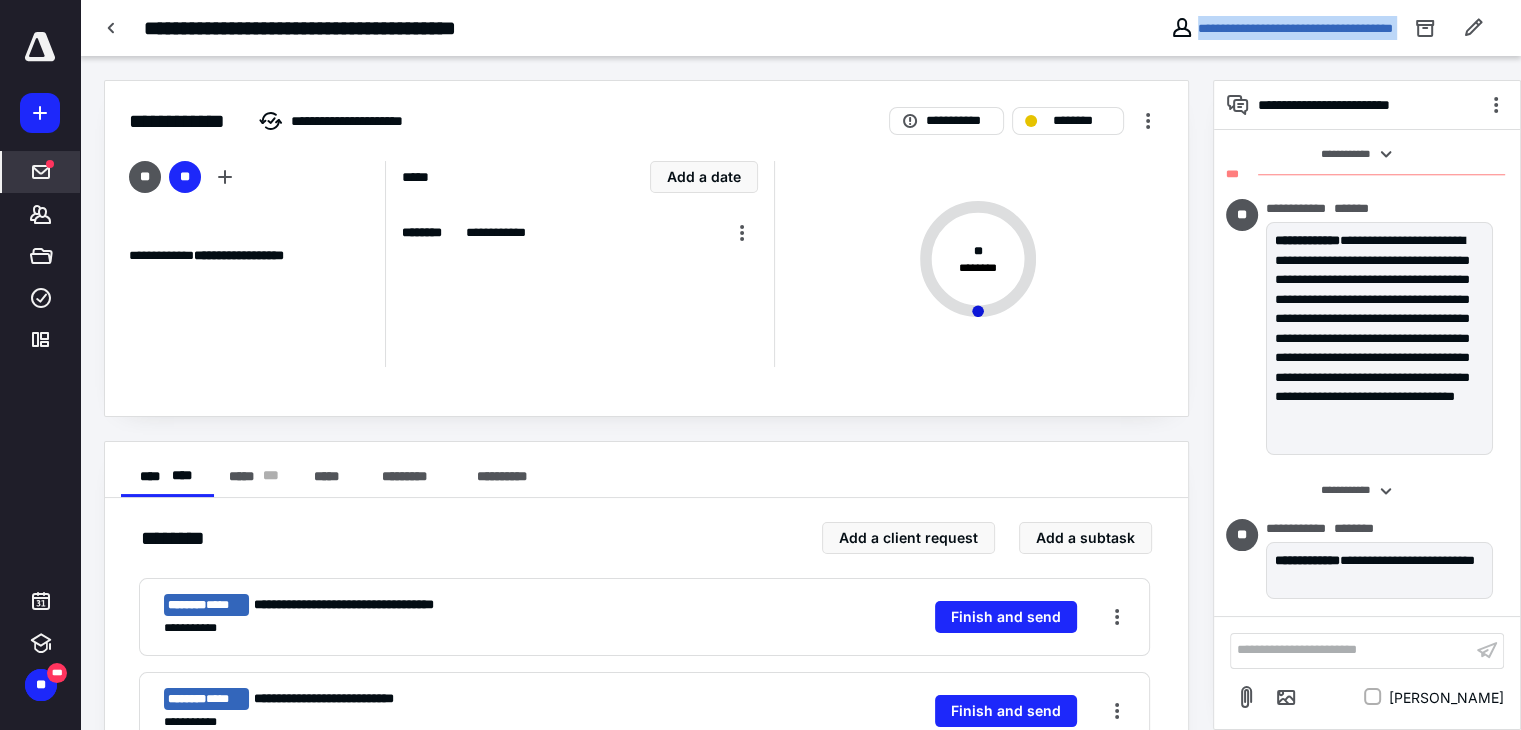 click on "*****" at bounding box center (41, 172) 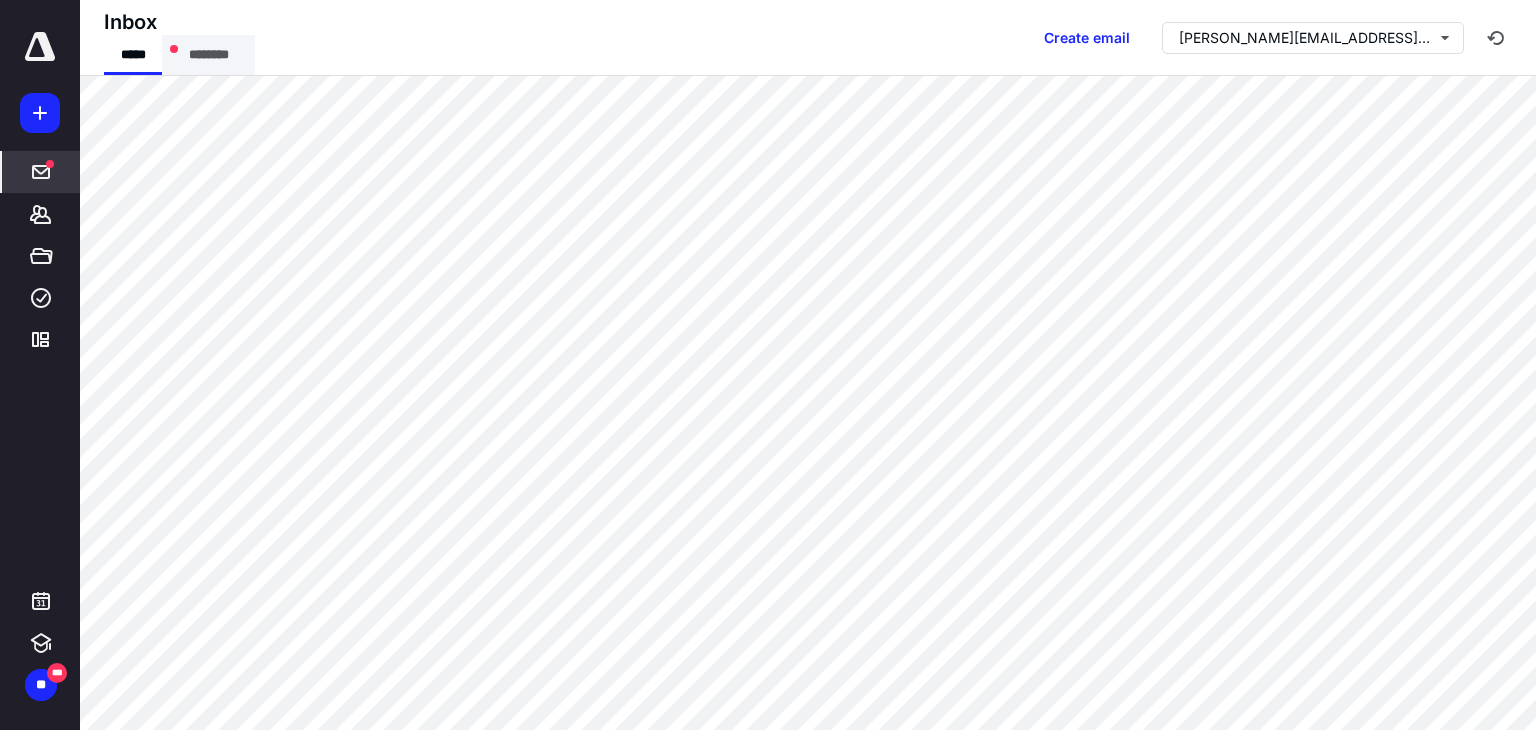 click on "********" at bounding box center (208, 55) 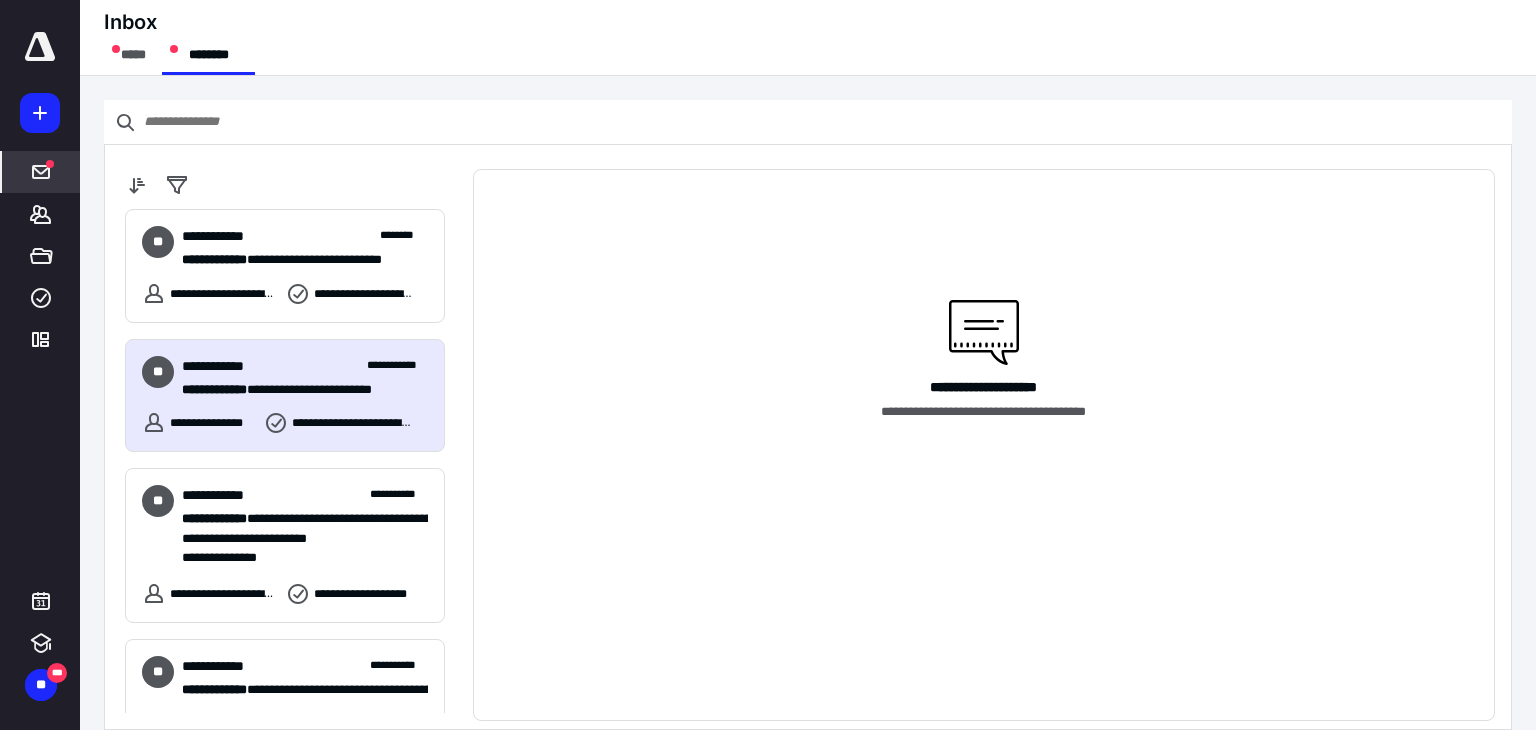 click on "**********" at bounding box center [297, 390] 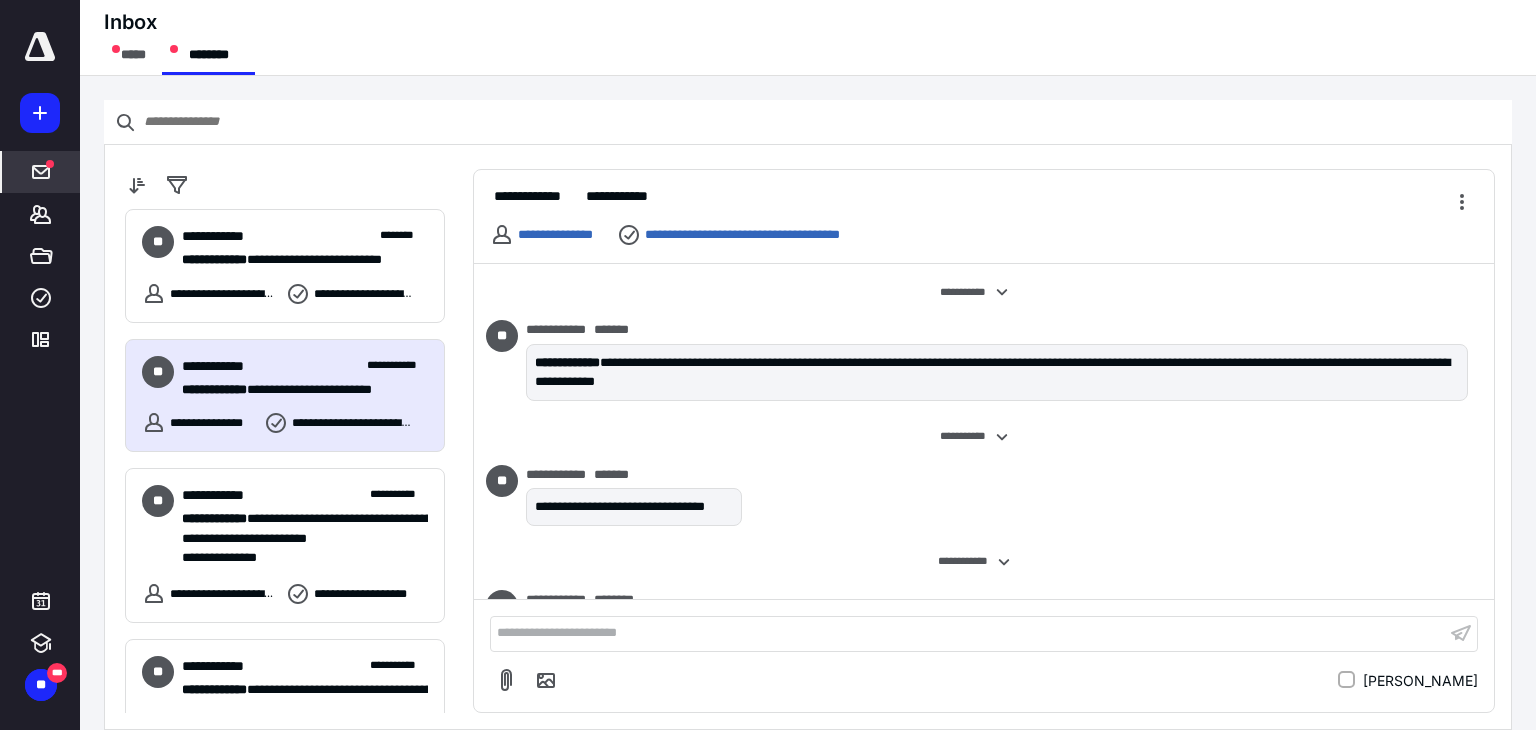 scroll, scrollTop: 528, scrollLeft: 0, axis: vertical 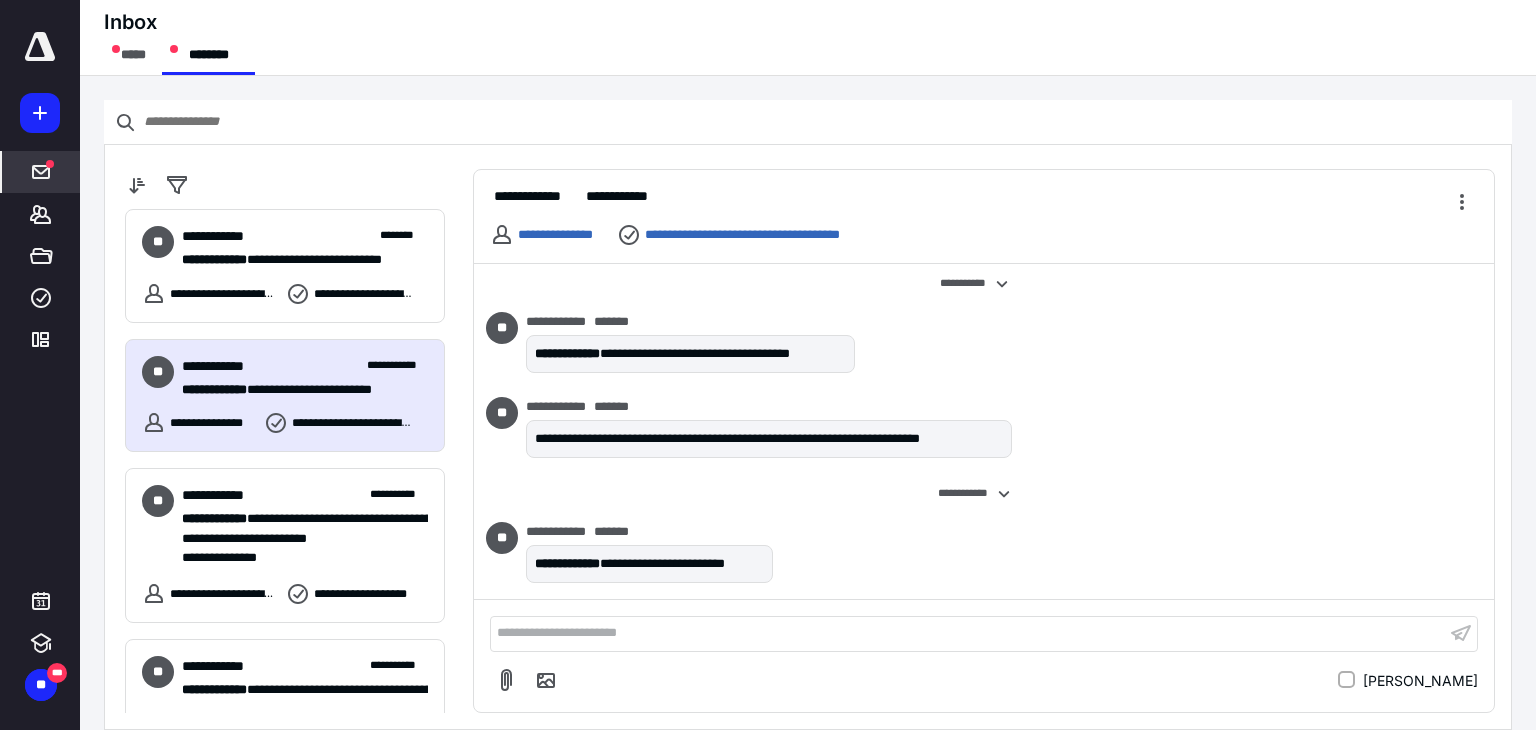 click on "**********" at bounding box center [968, 633] 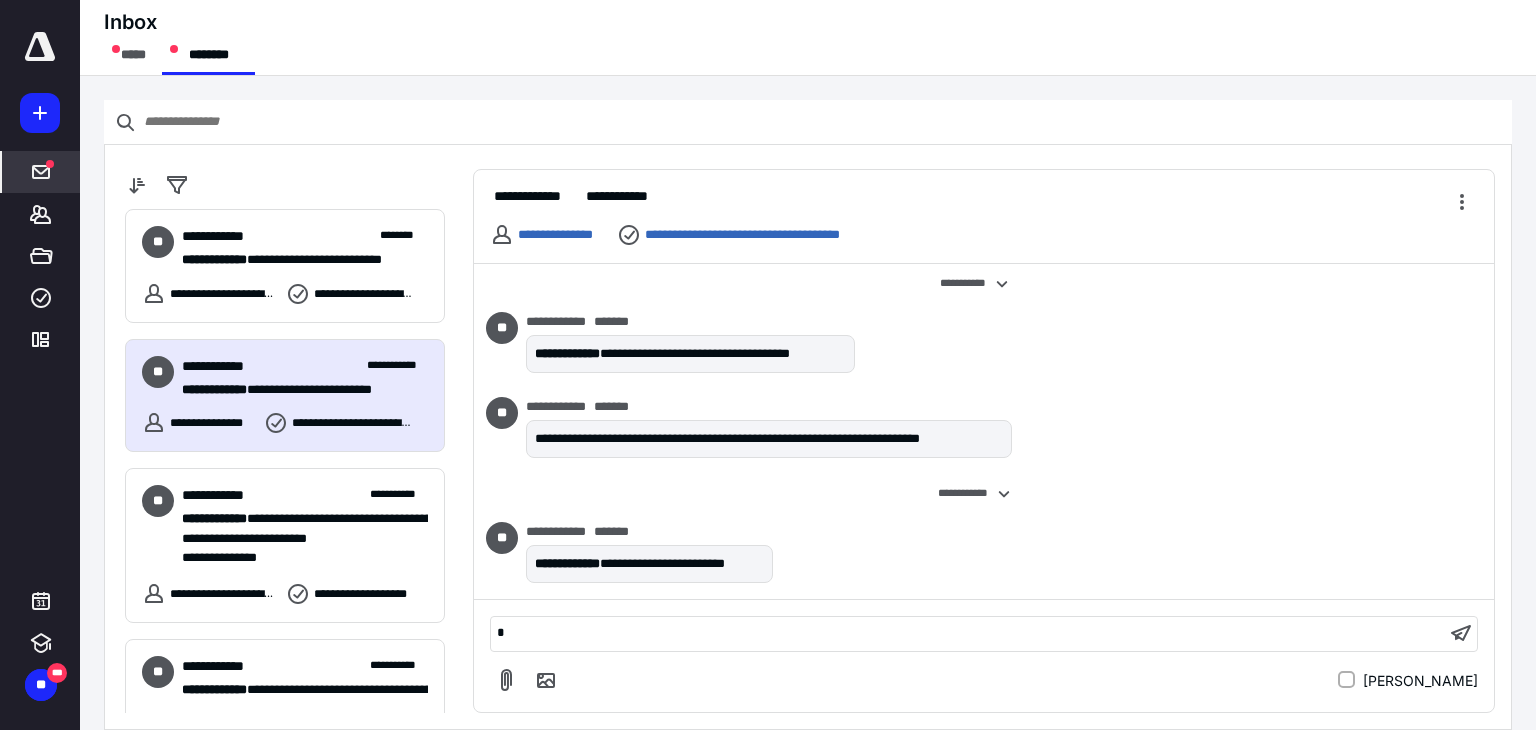 type 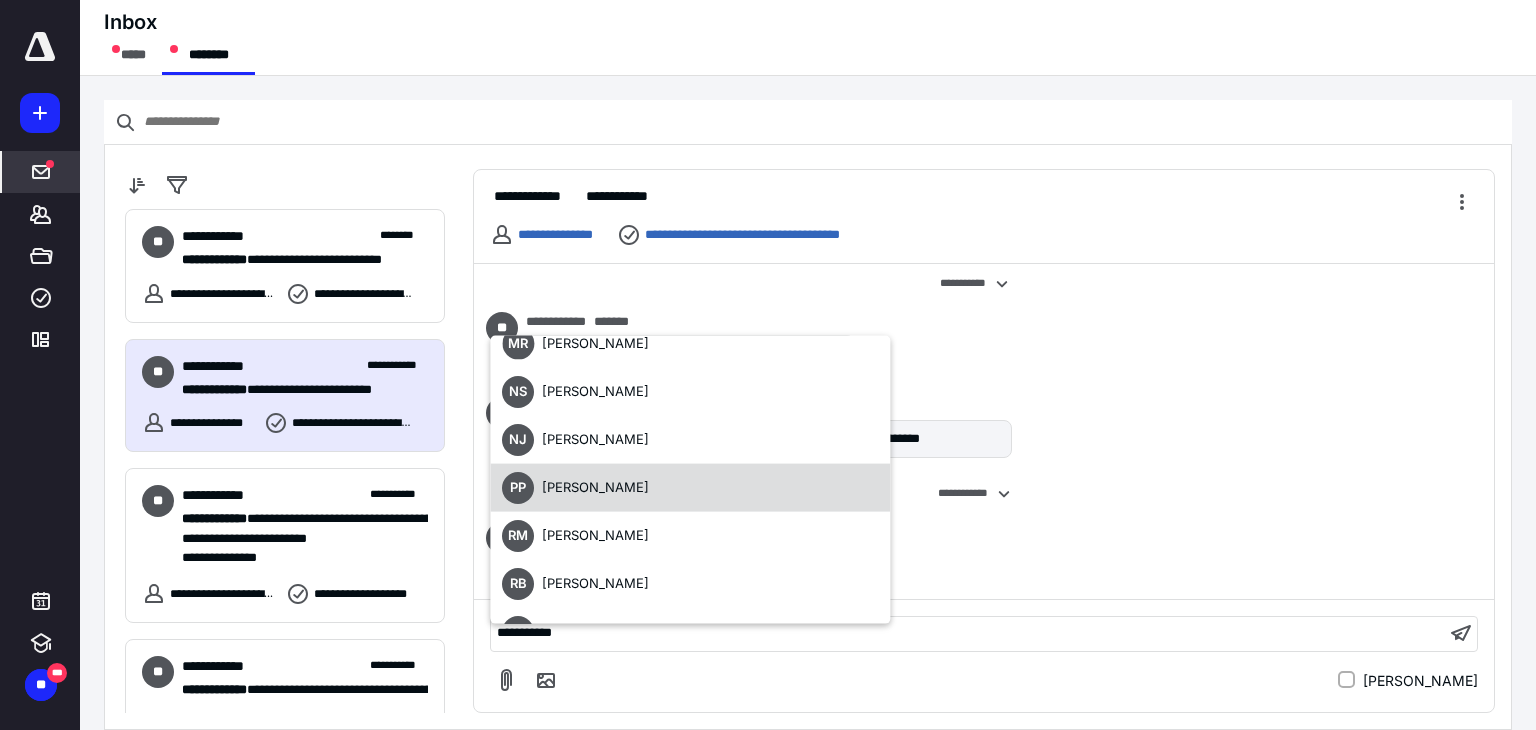 scroll, scrollTop: 500, scrollLeft: 0, axis: vertical 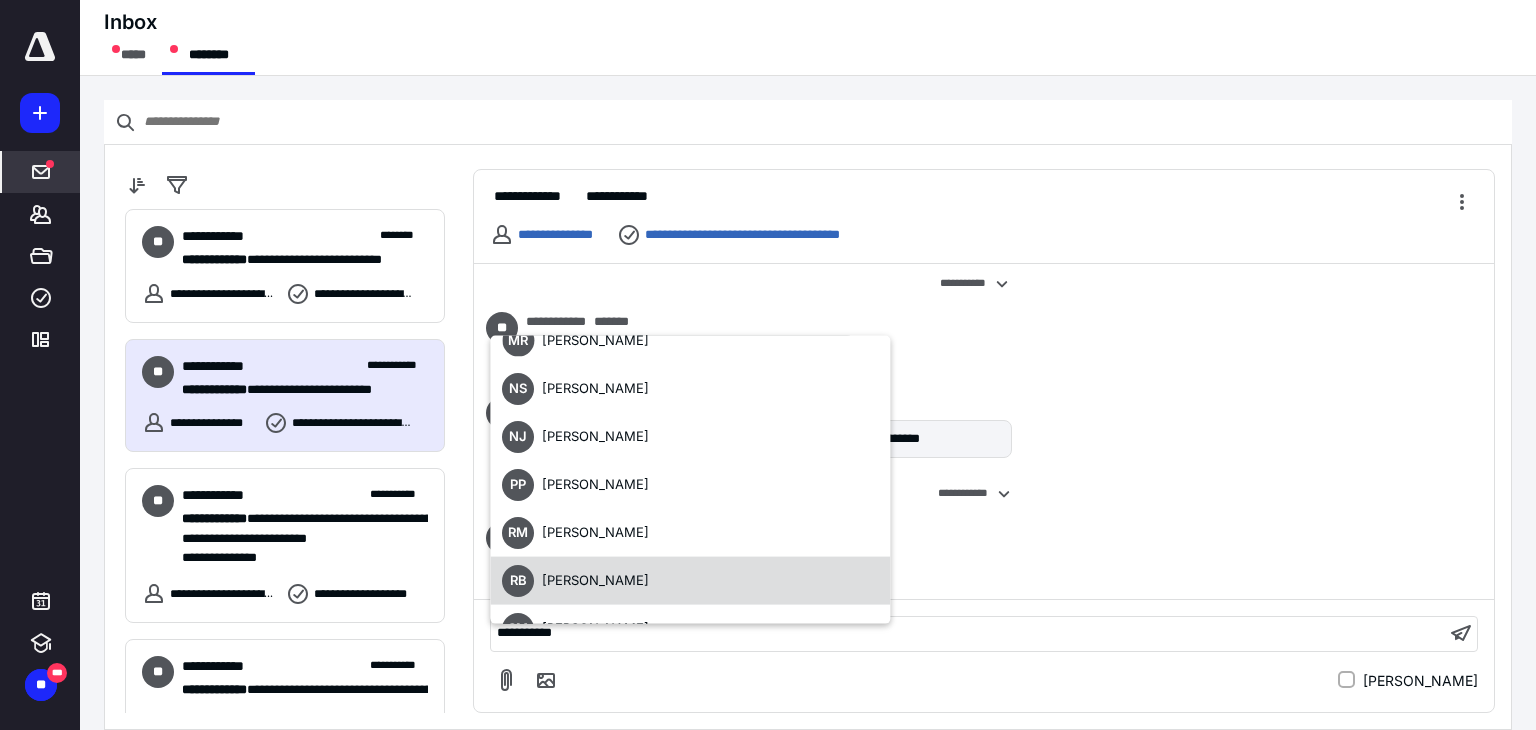 click on "RB Robert Bales" at bounding box center (690, 581) 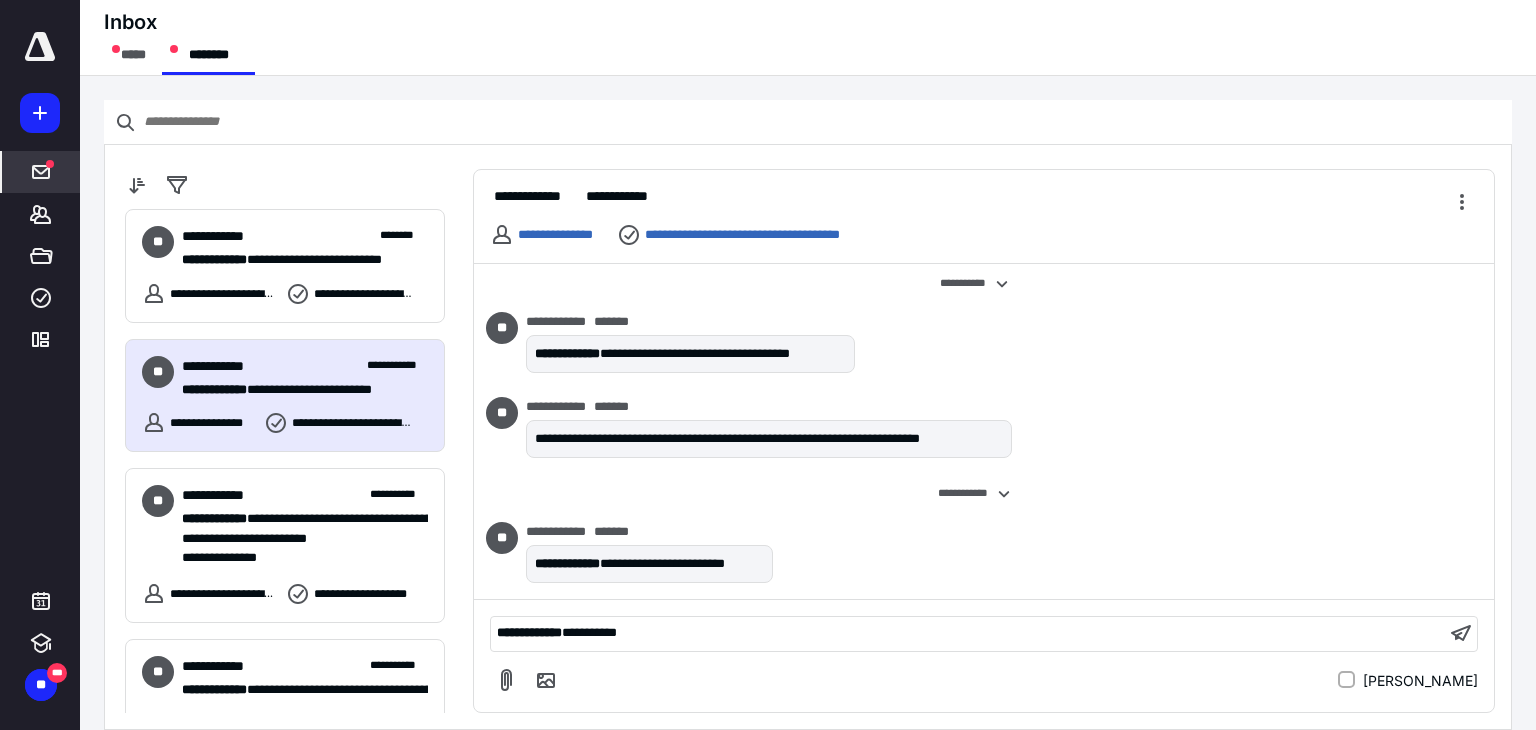 scroll, scrollTop: 0, scrollLeft: 0, axis: both 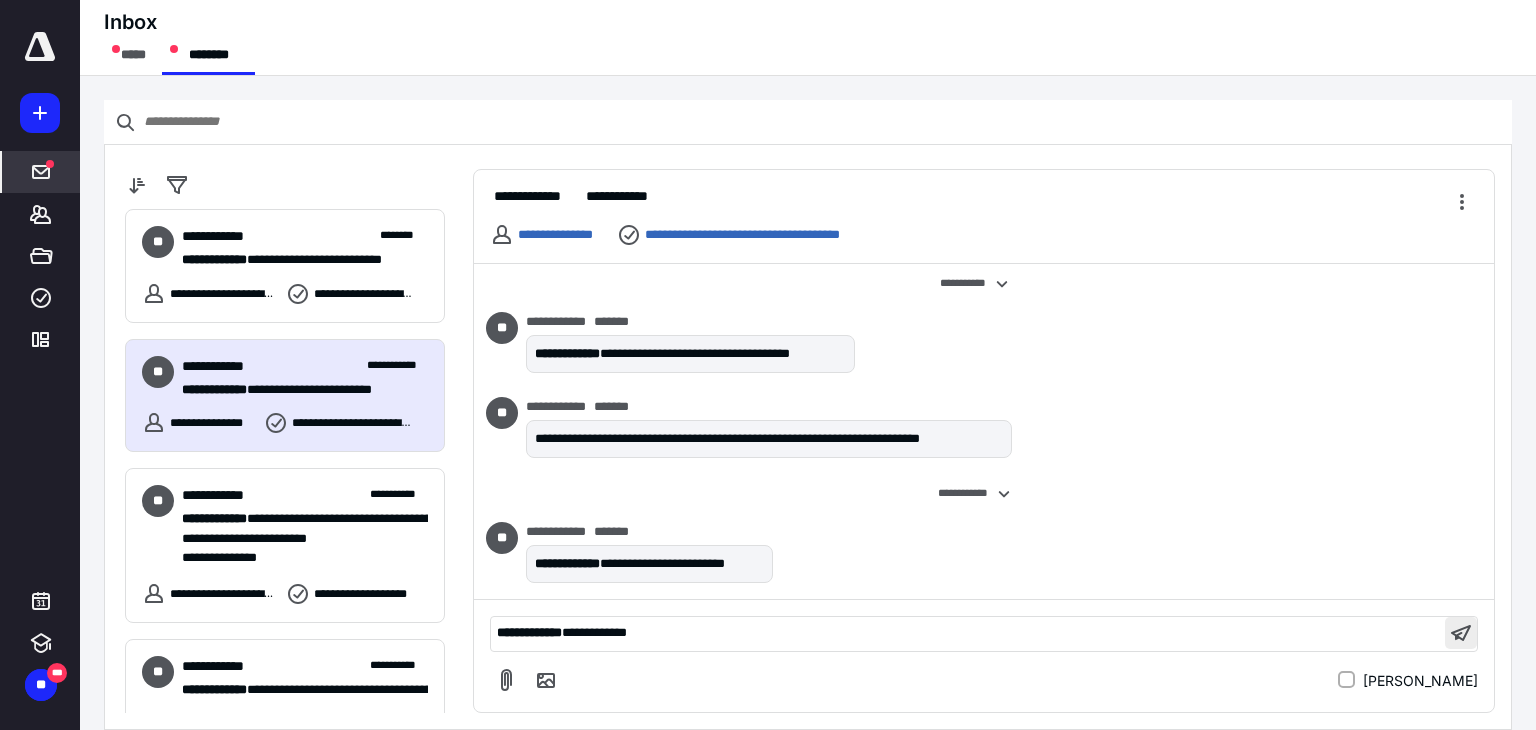 click on "**********" at bounding box center (968, 633) 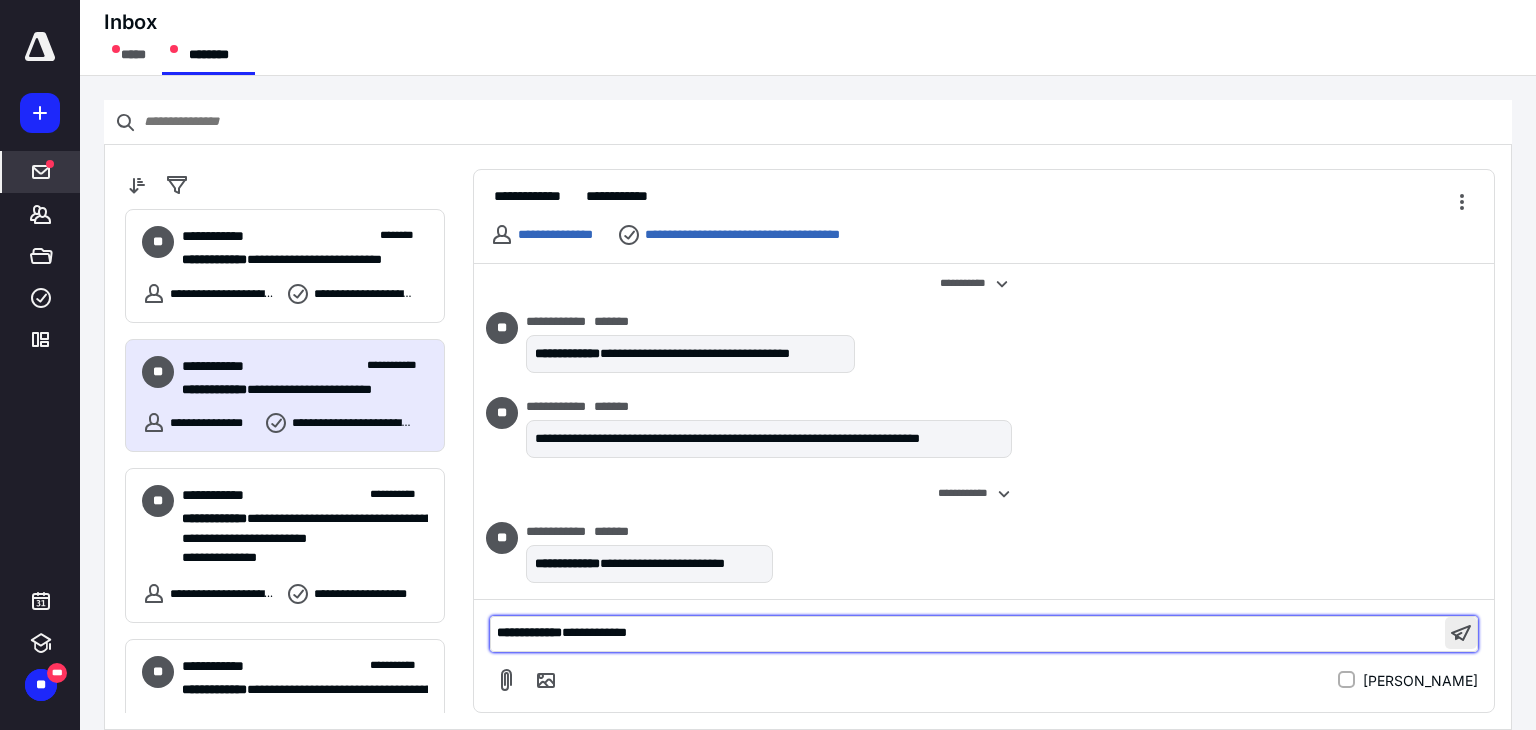 click at bounding box center [1461, 633] 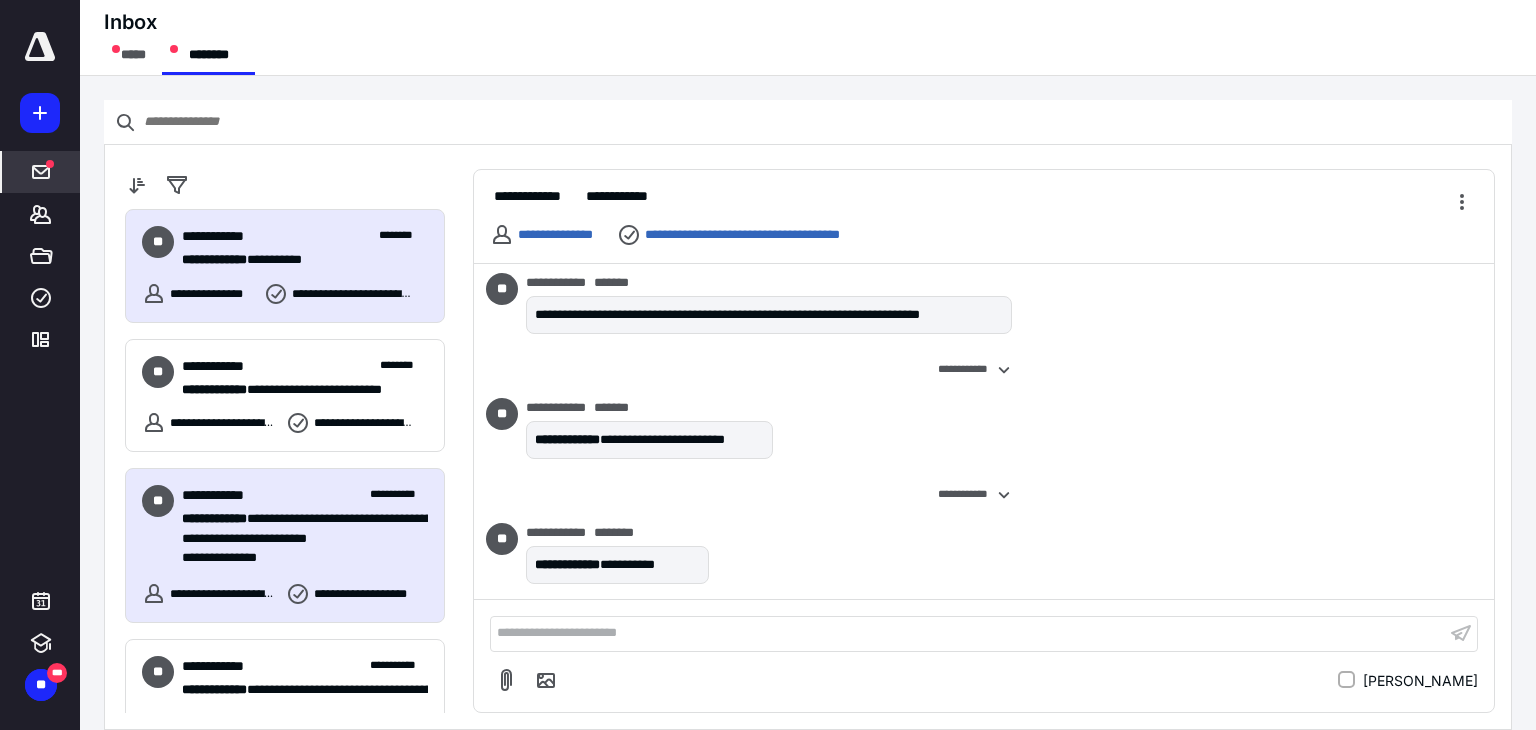 click on "**********" at bounding box center (297, 519) 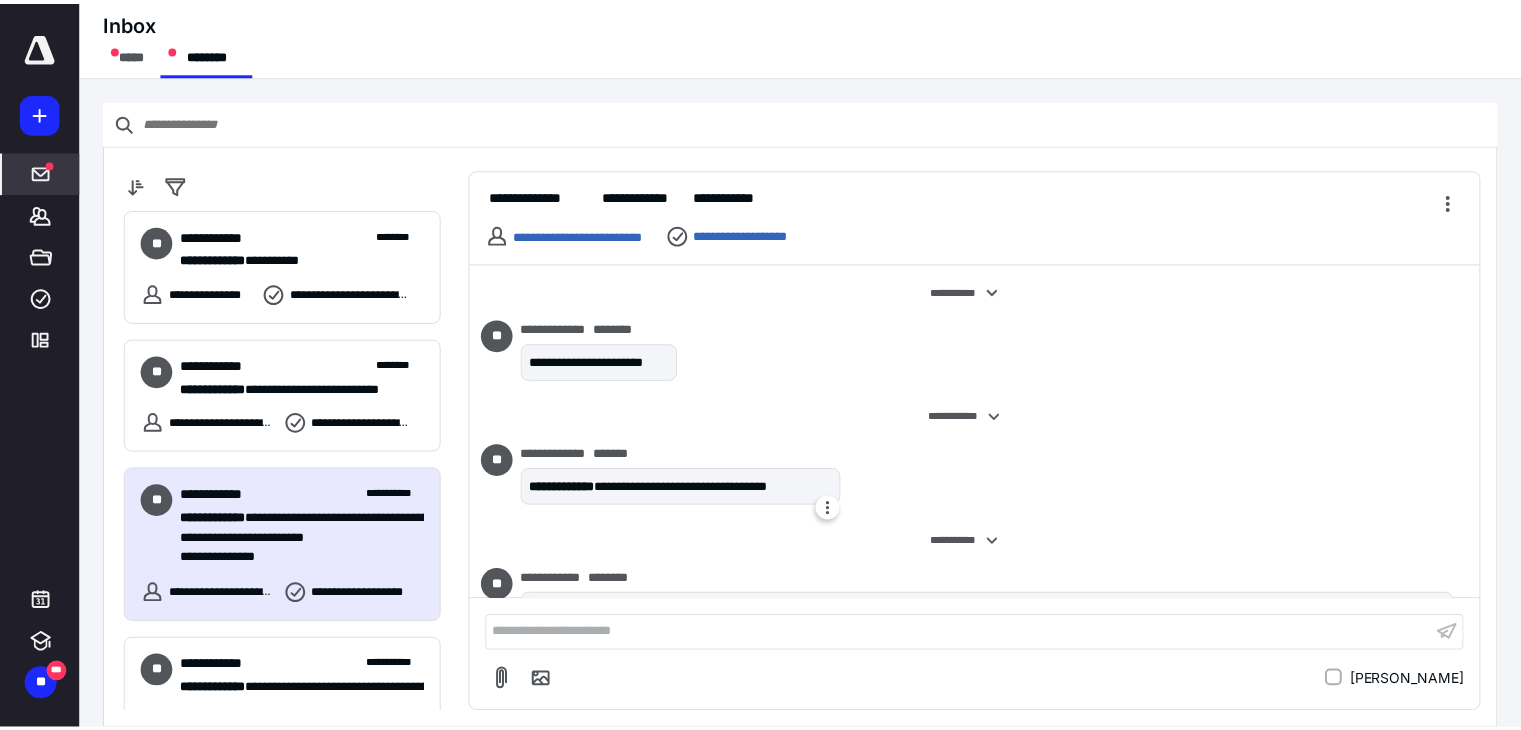 scroll, scrollTop: 272, scrollLeft: 0, axis: vertical 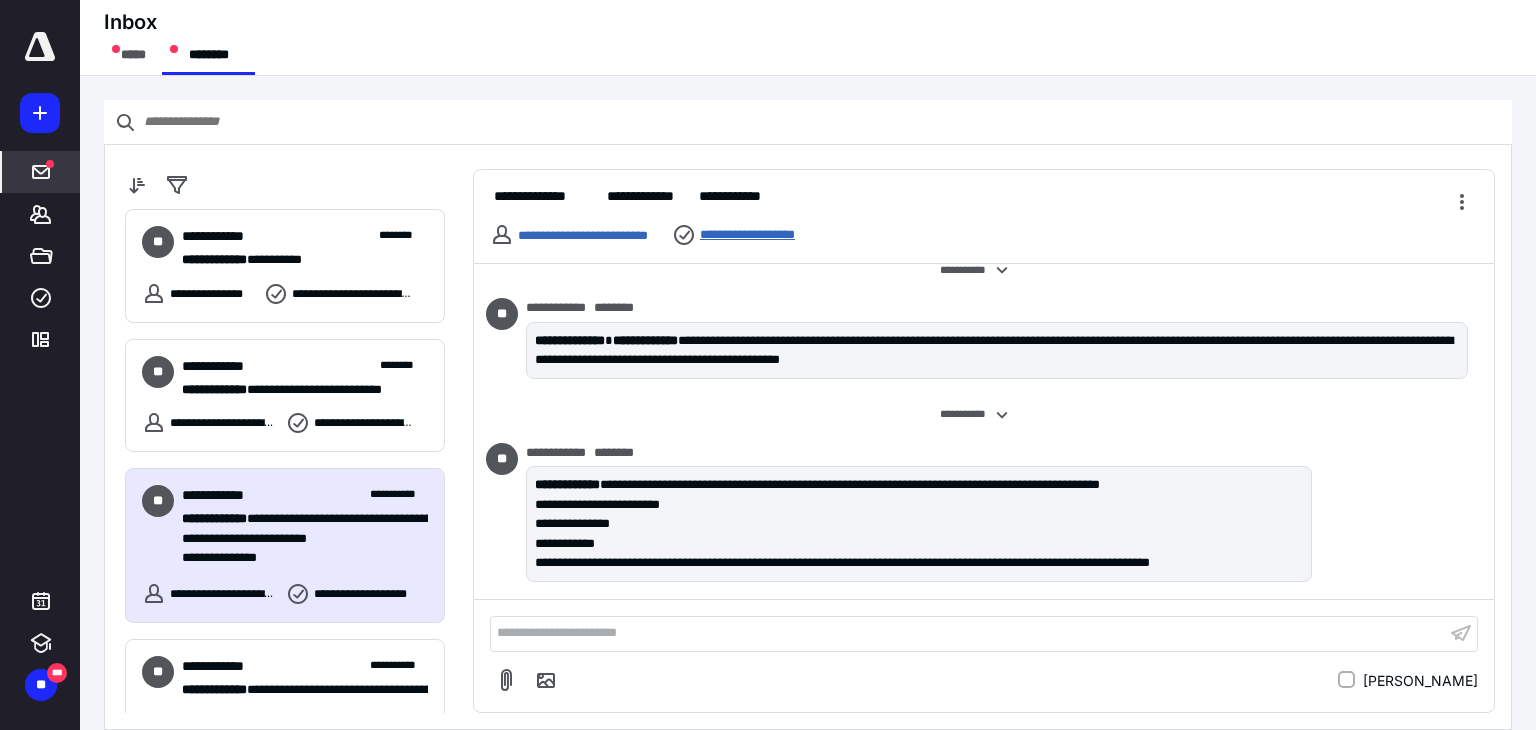click on "**********" at bounding box center [760, 235] 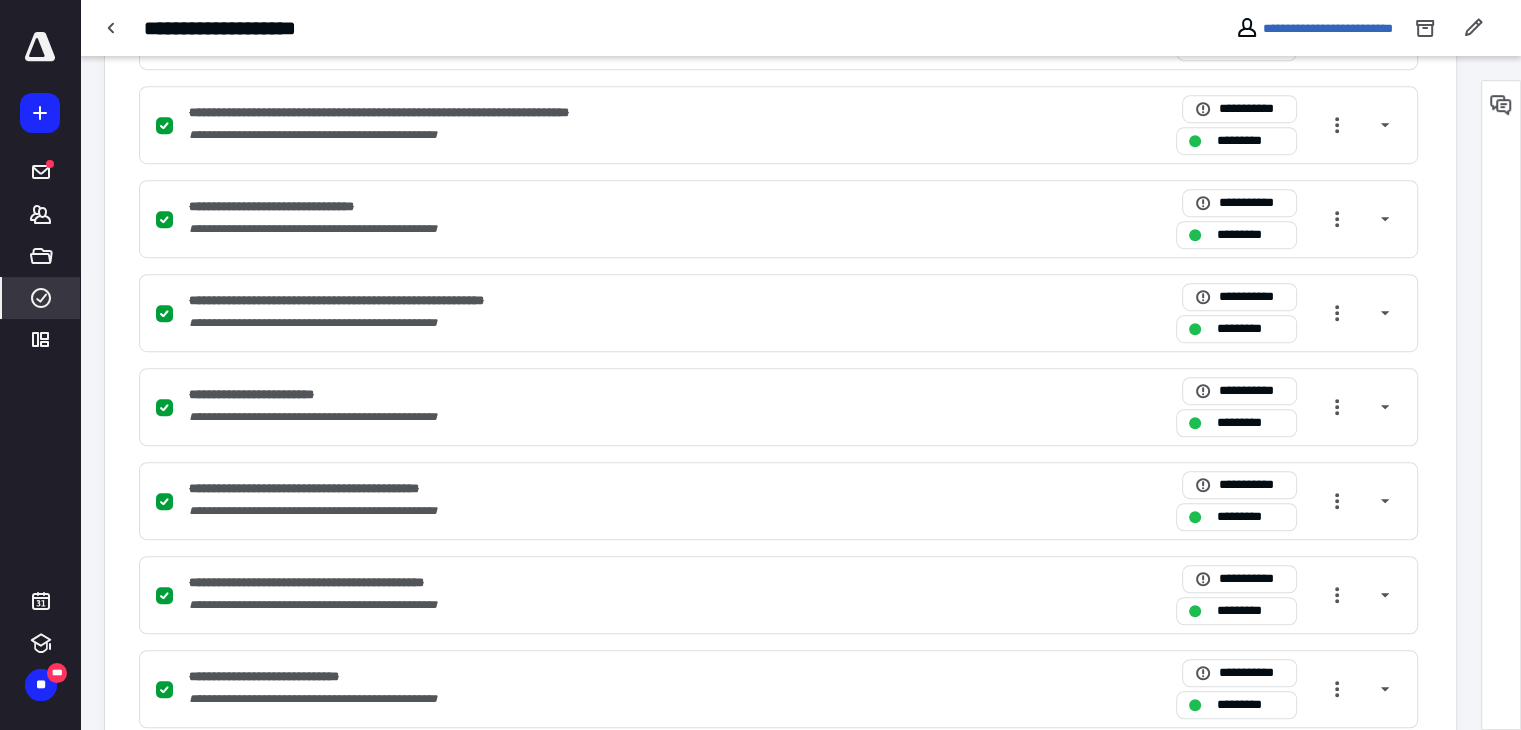scroll, scrollTop: 2136, scrollLeft: 0, axis: vertical 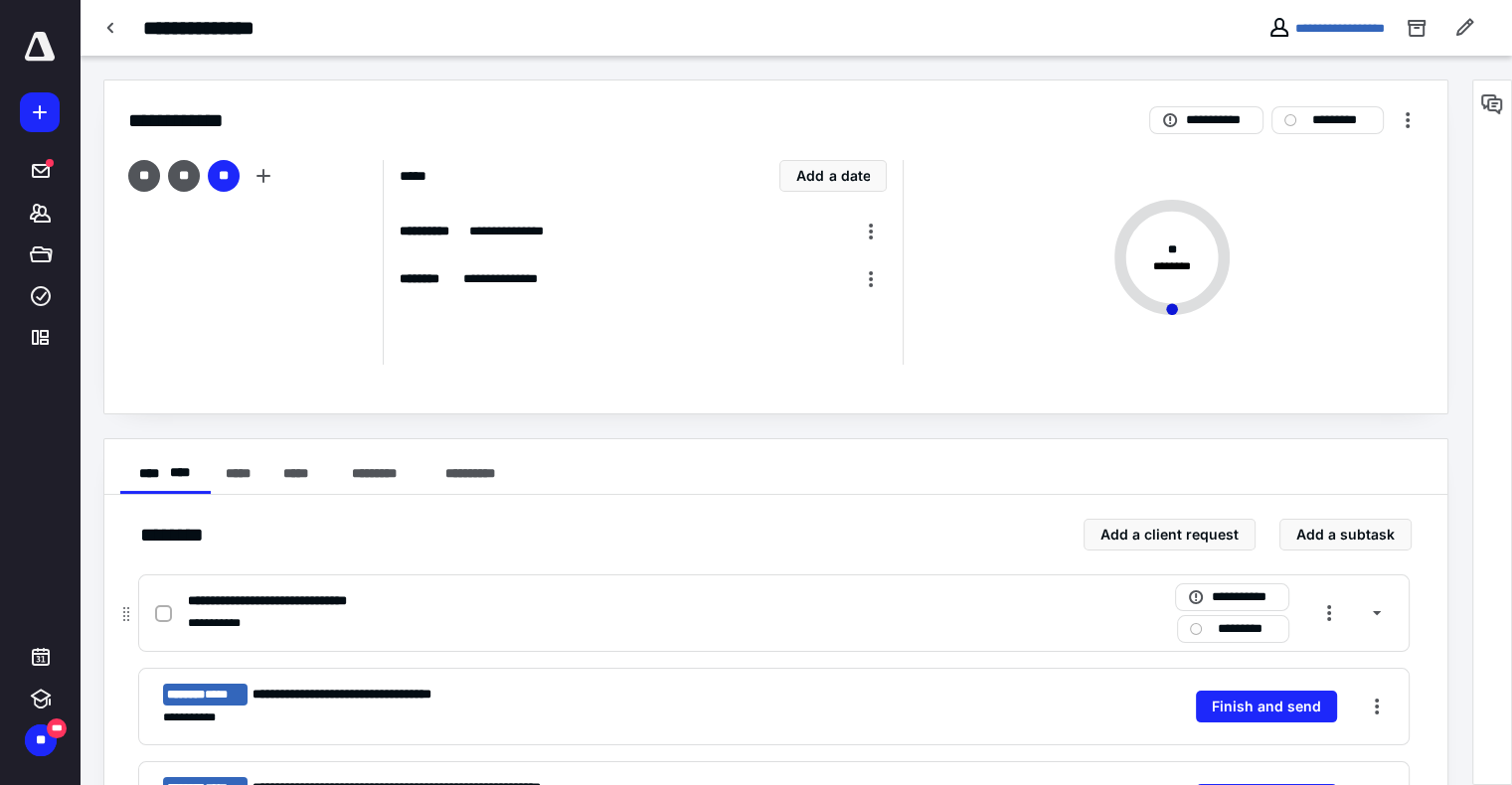 click on "**********" at bounding box center [291, 601] 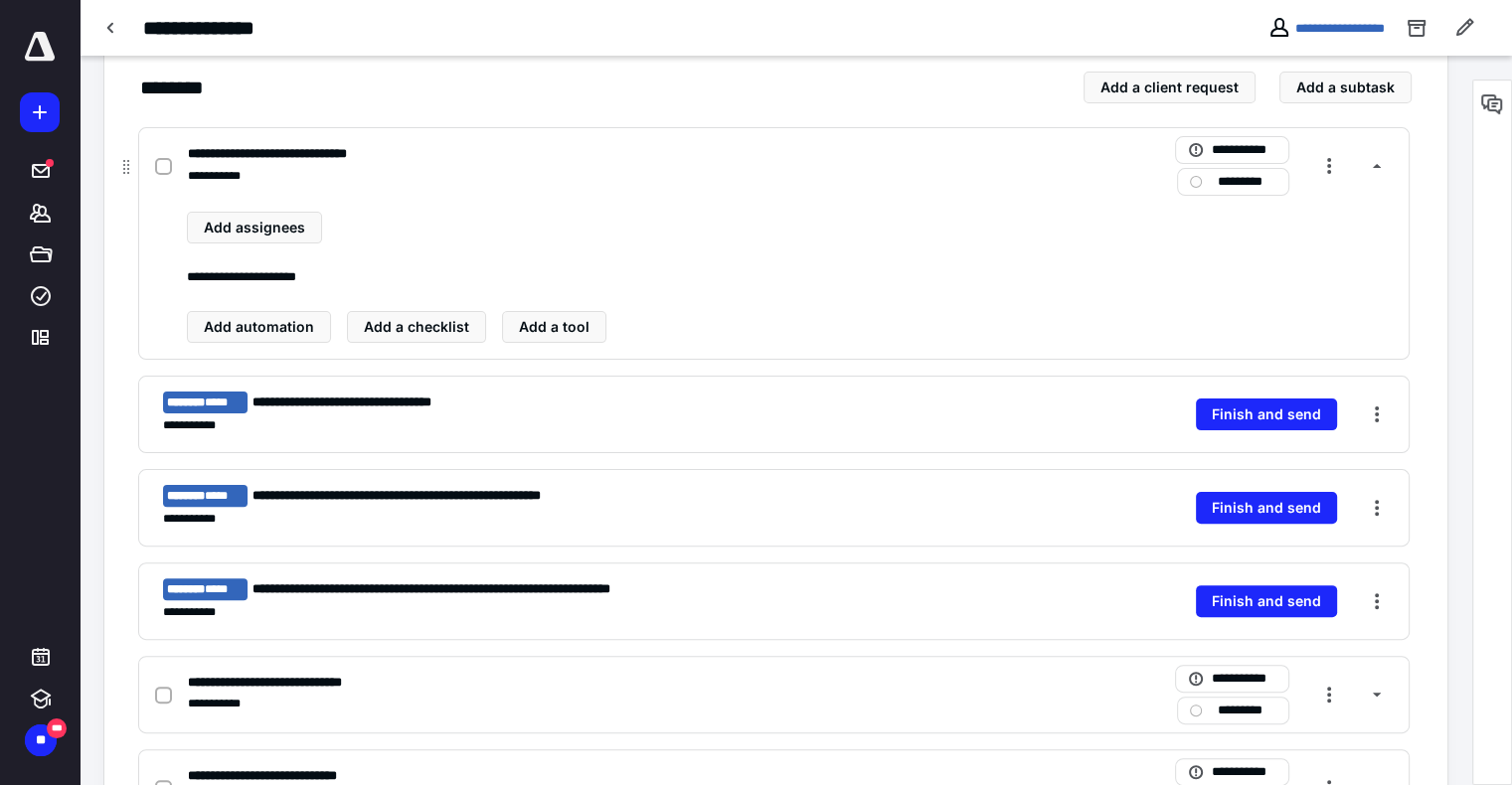 scroll, scrollTop: 497, scrollLeft: 0, axis: vertical 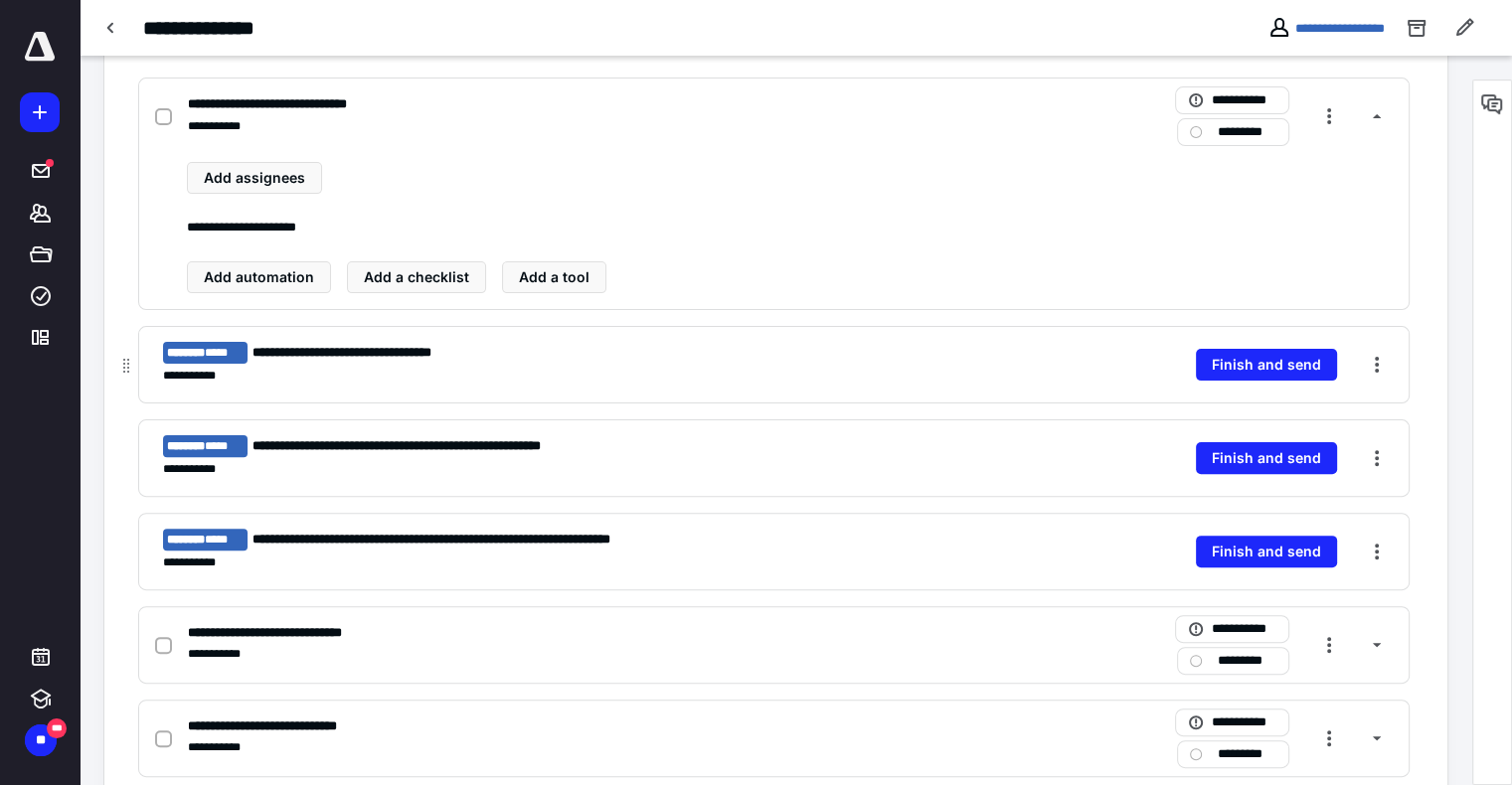 click on "**********" at bounding box center [500, 376] 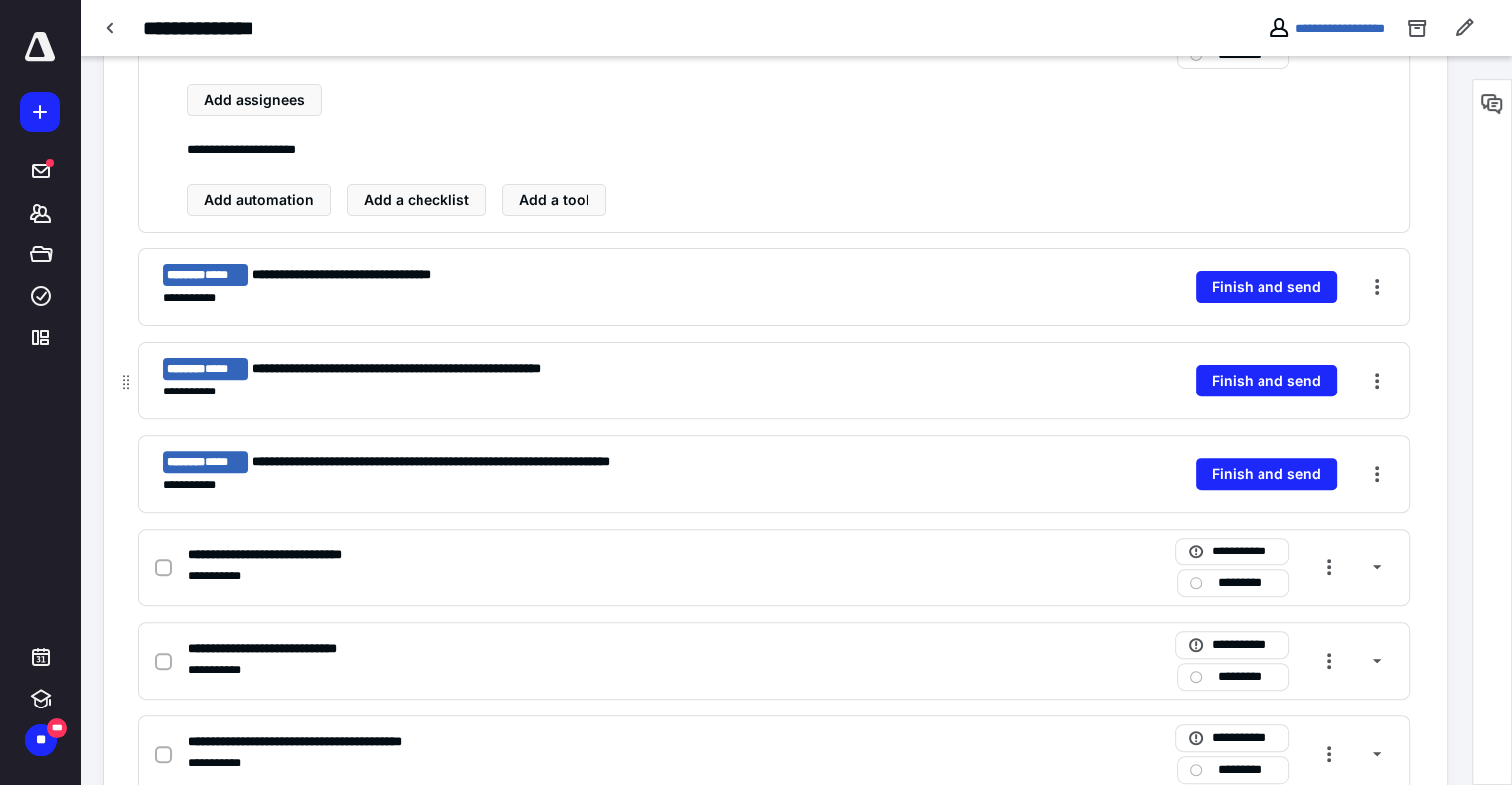 scroll, scrollTop: 994, scrollLeft: 0, axis: vertical 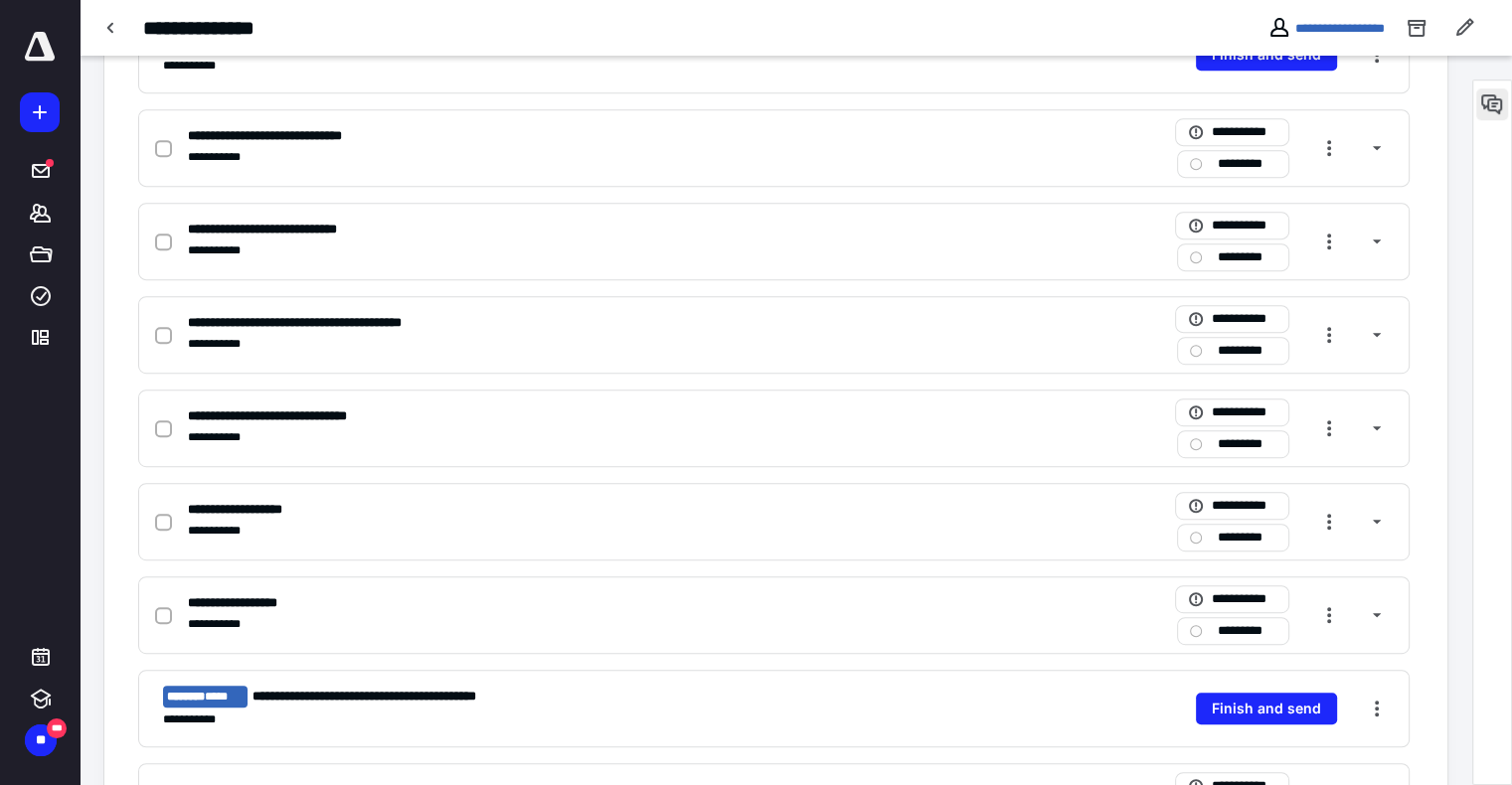 click at bounding box center [1492, 104] 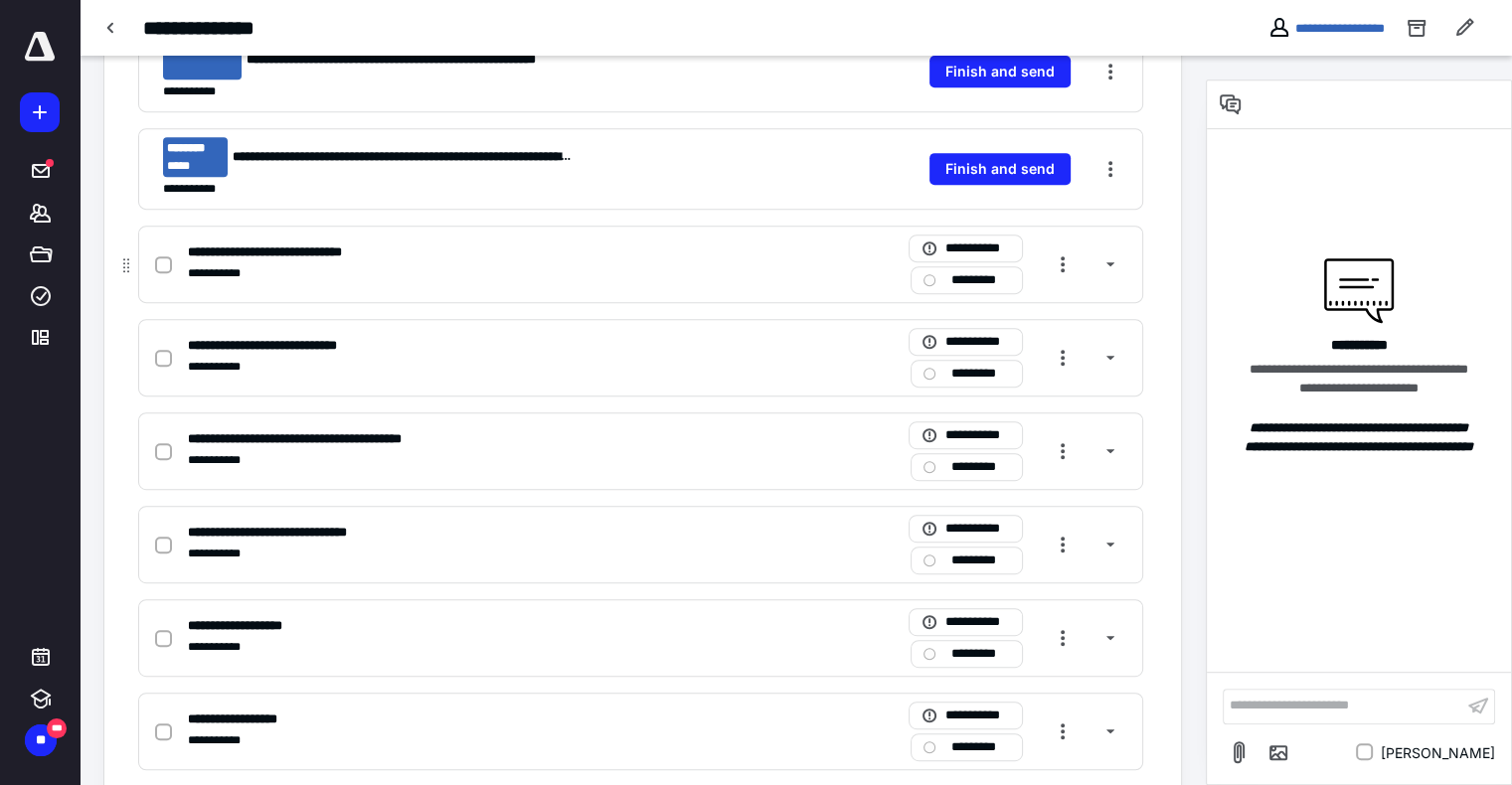 scroll, scrollTop: 894, scrollLeft: 0, axis: vertical 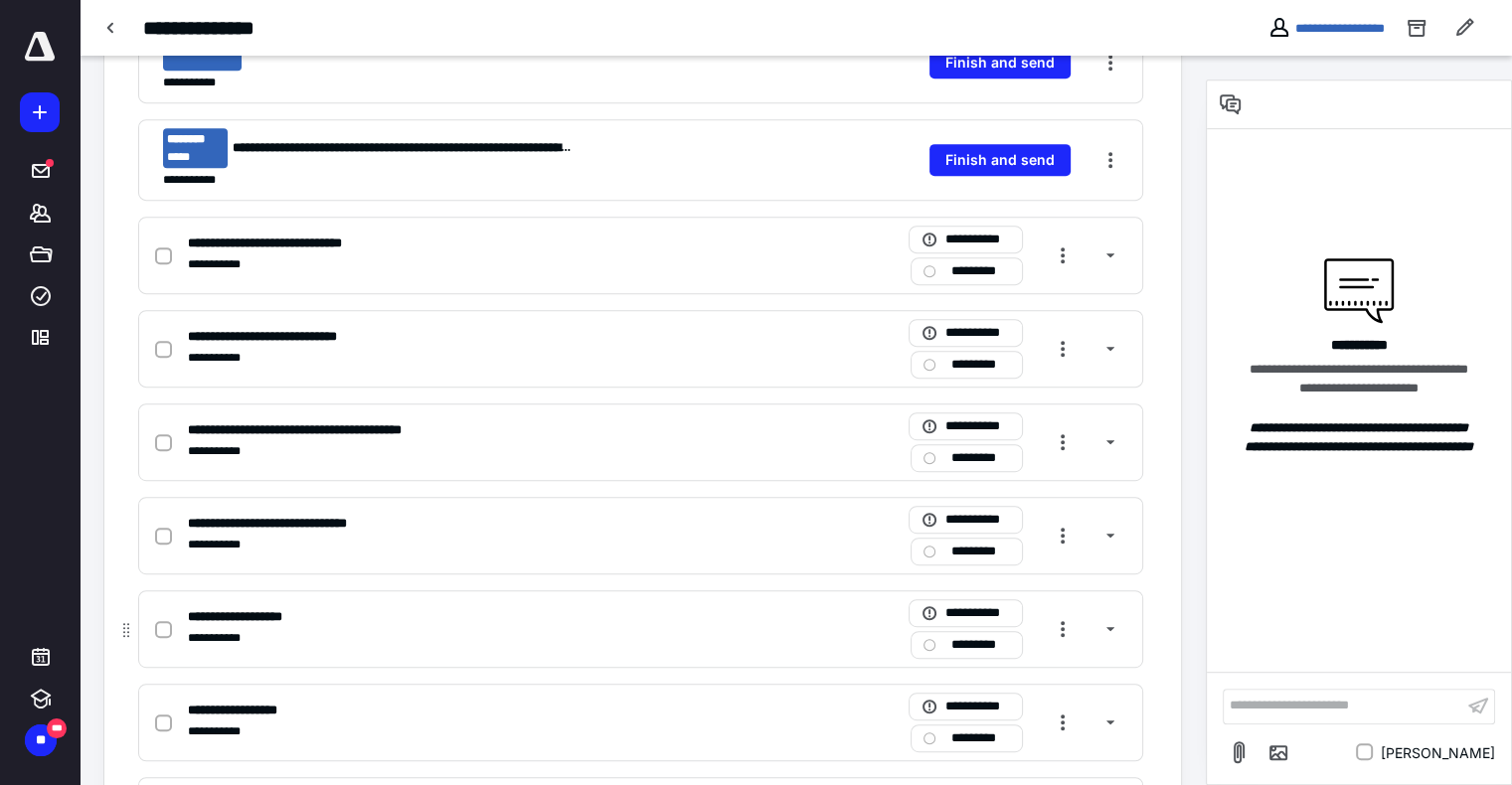 click on "**********" at bounding box center (380, 617) 